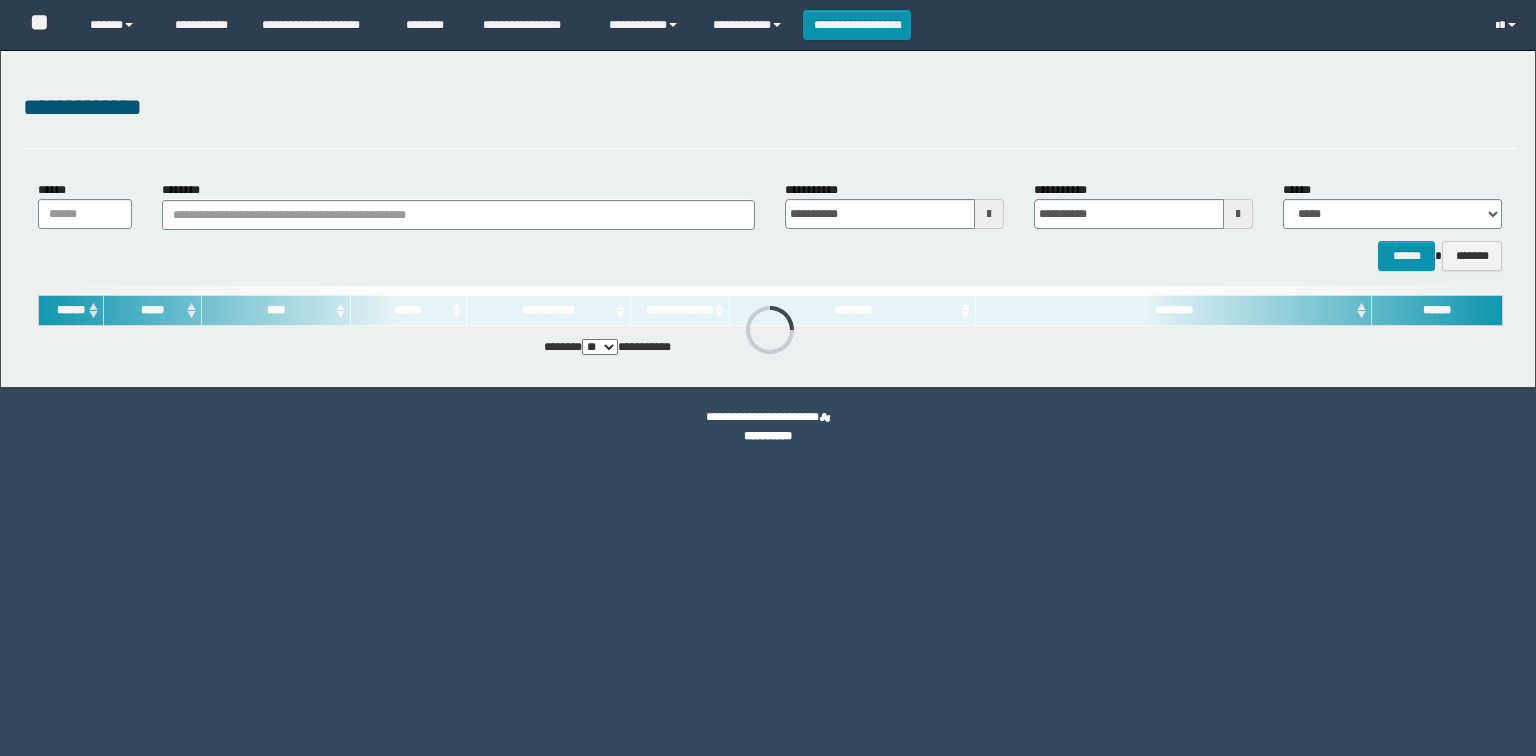 scroll, scrollTop: 0, scrollLeft: 0, axis: both 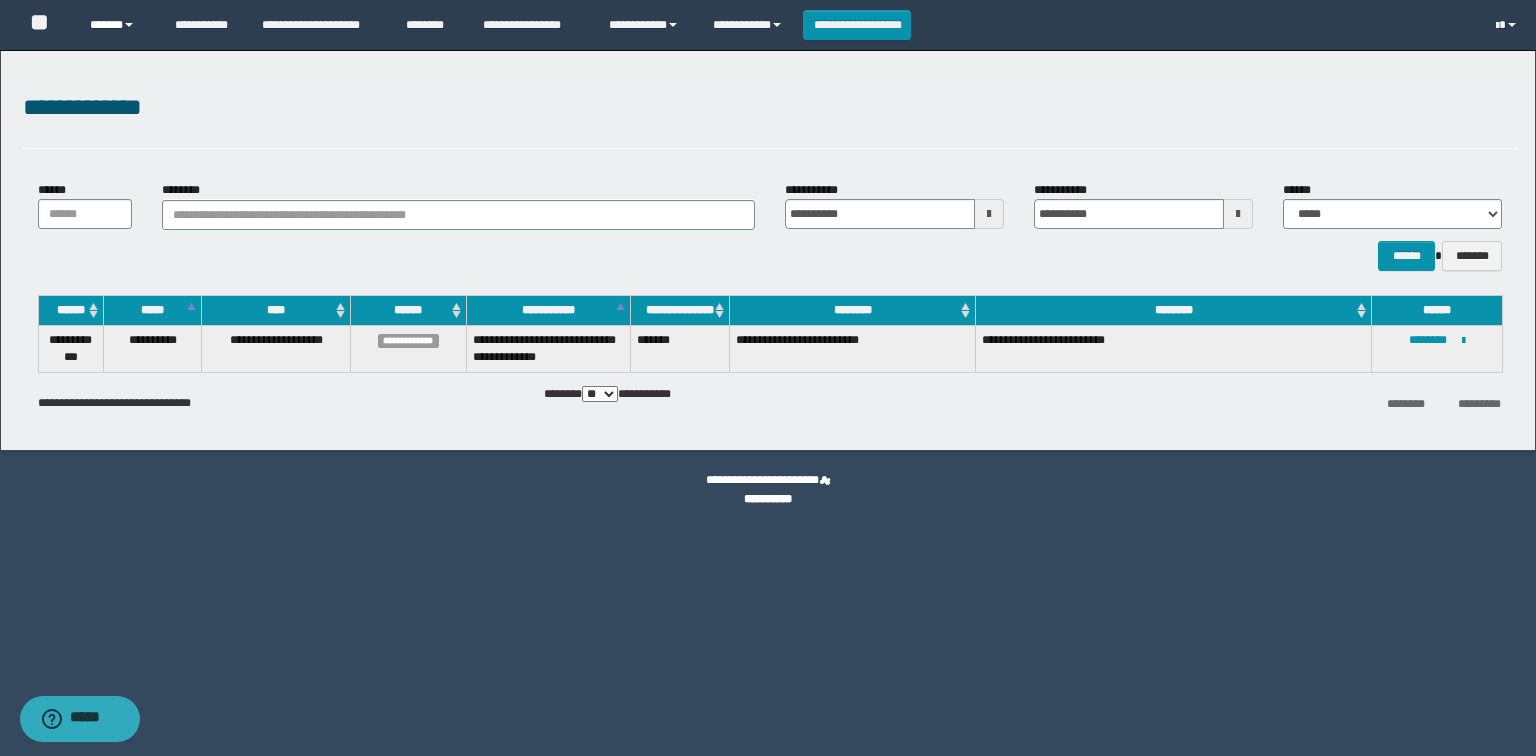 click on "******" at bounding box center (117, 25) 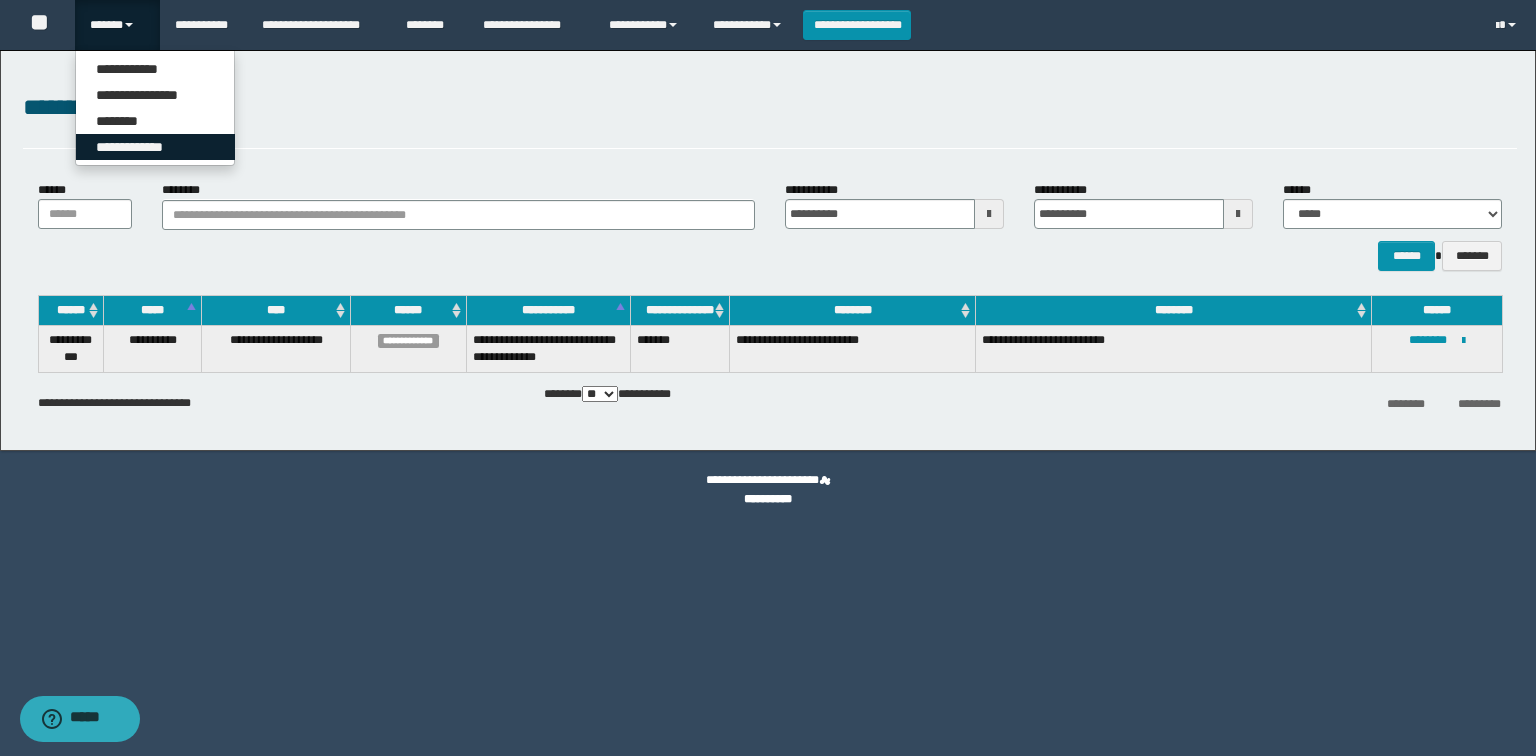 click on "**********" at bounding box center [155, 147] 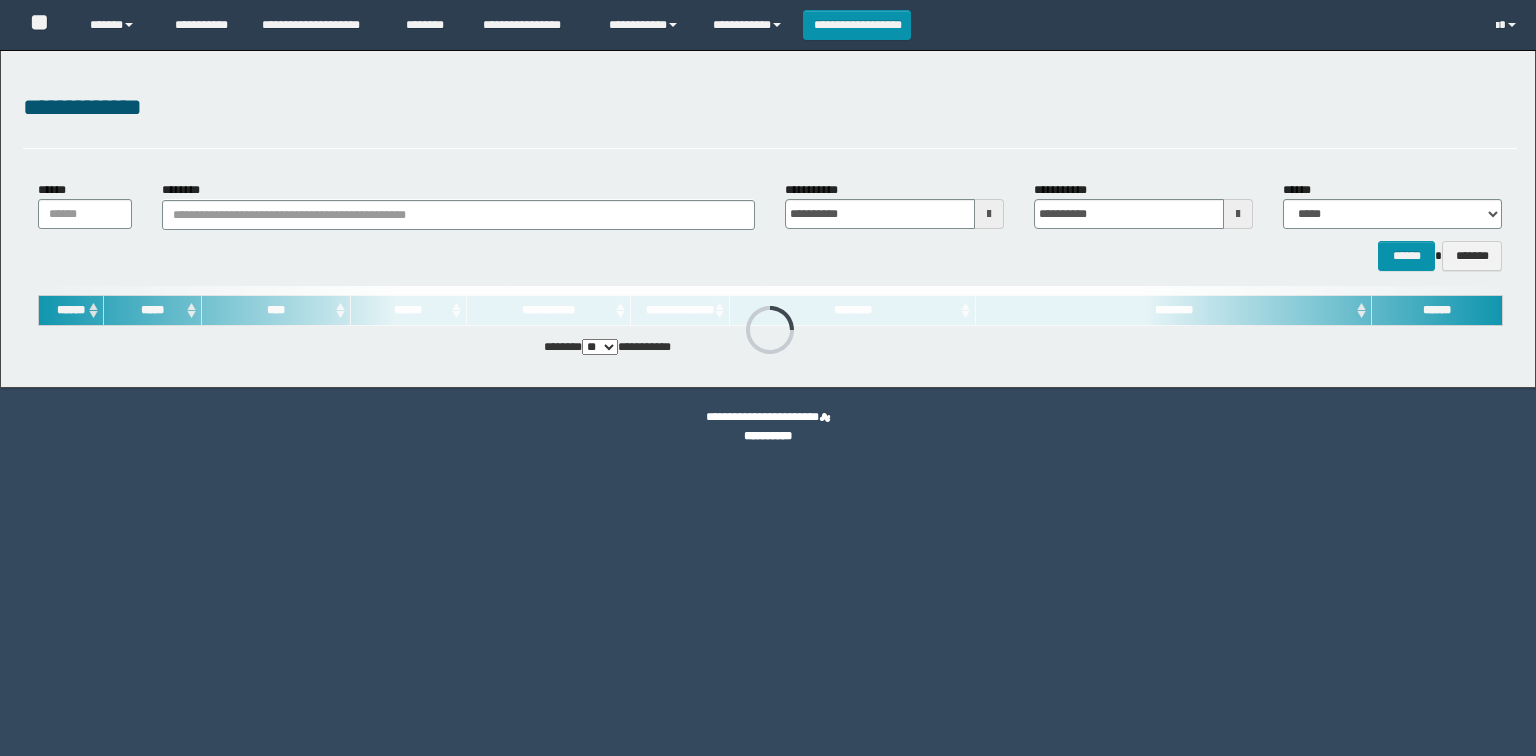scroll, scrollTop: 0, scrollLeft: 0, axis: both 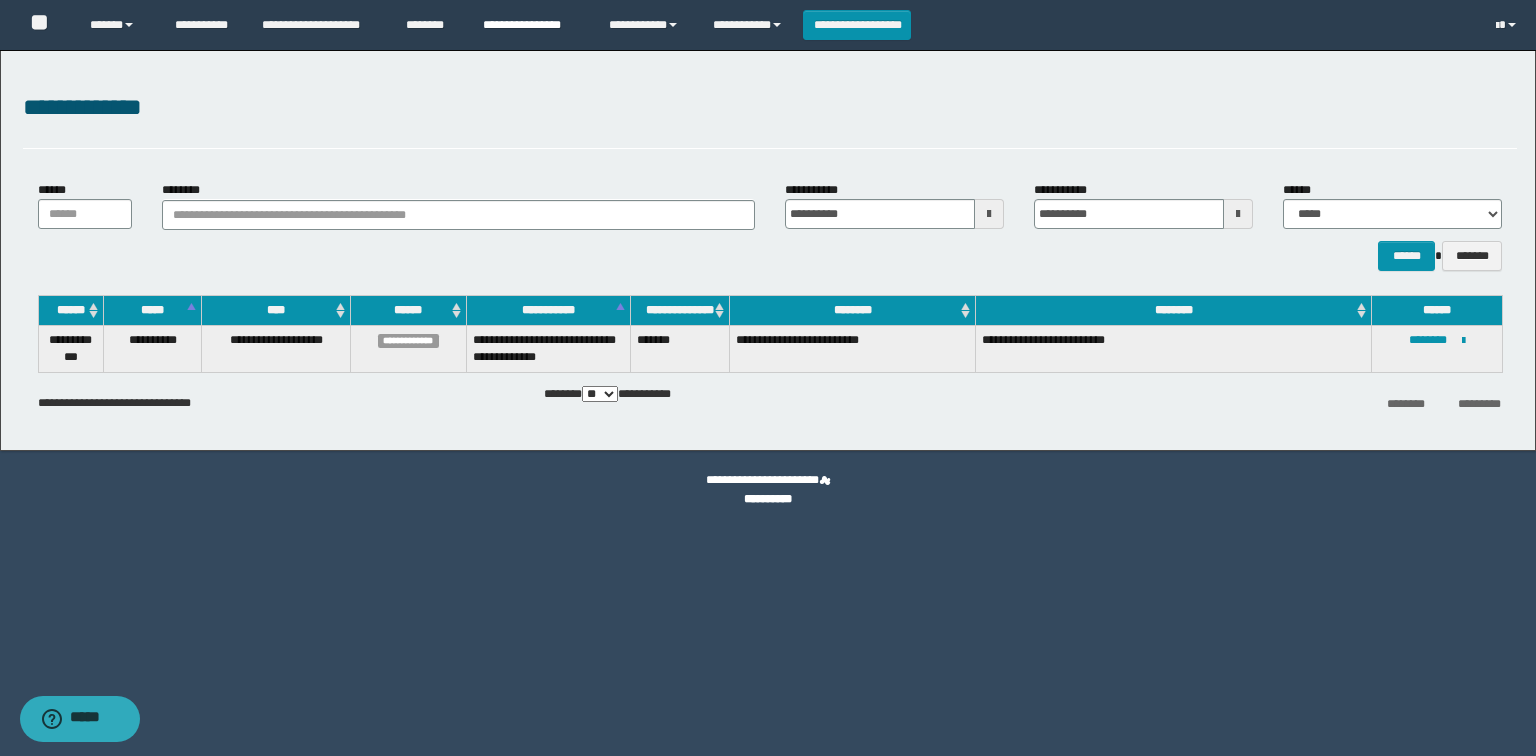 click on "**********" at bounding box center (531, 25) 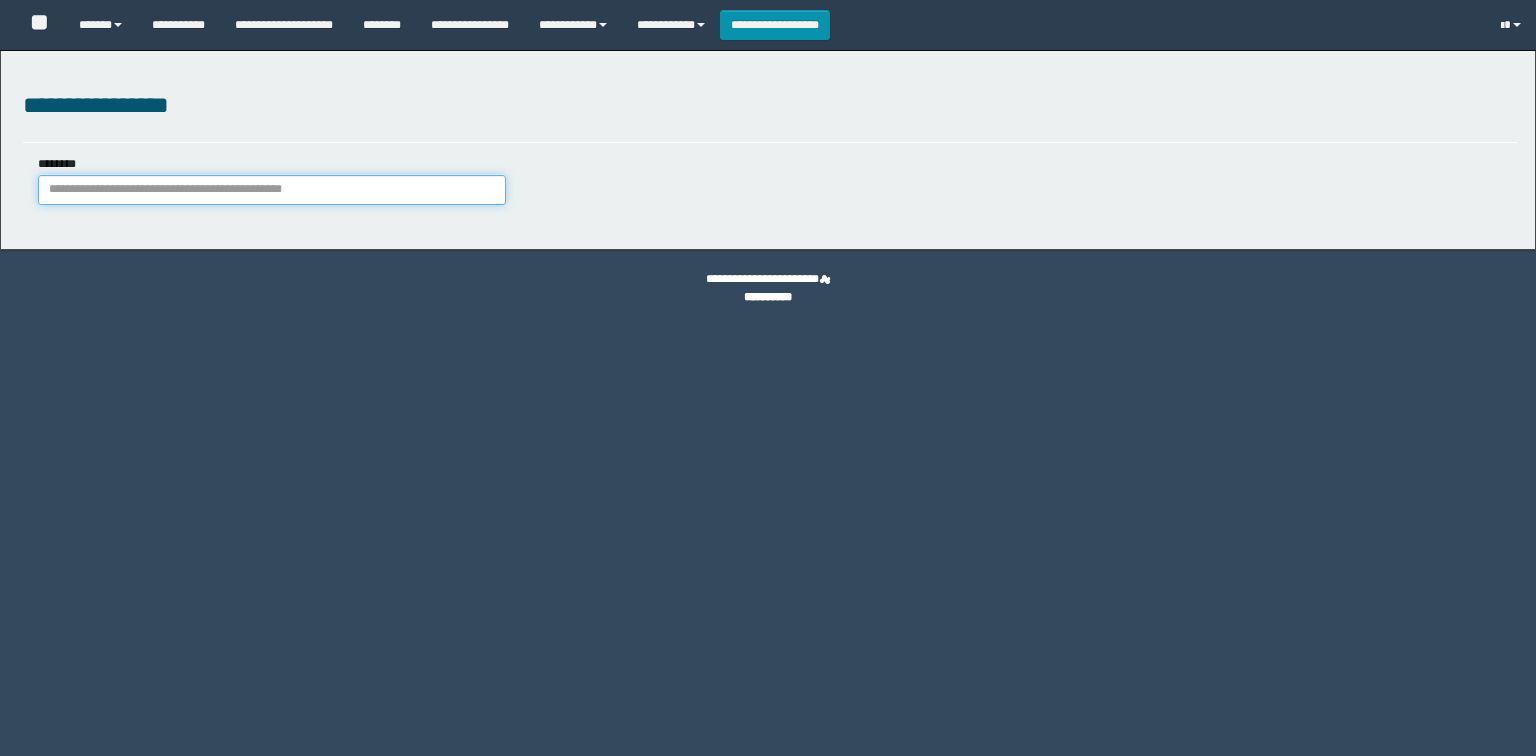 click on "********" at bounding box center [272, 190] 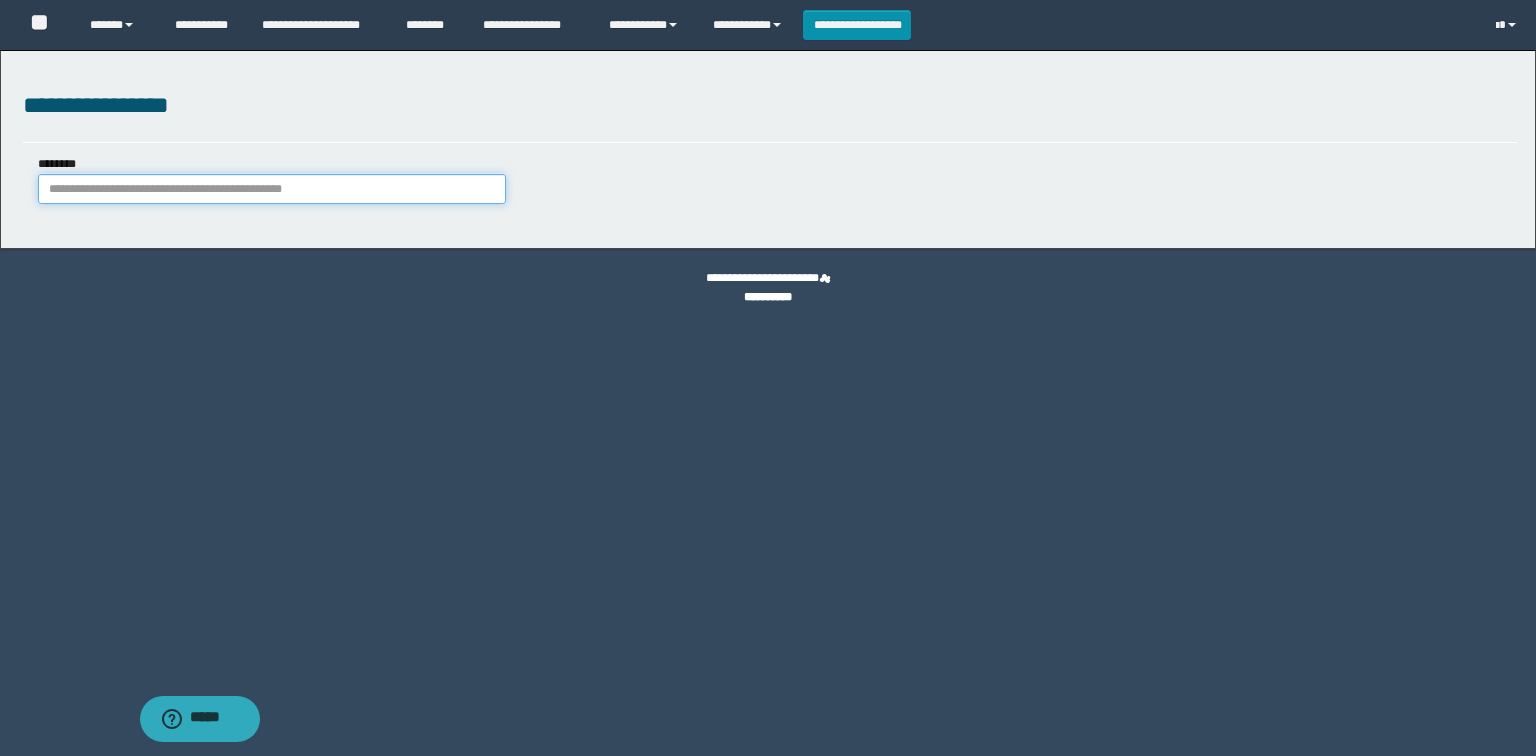 scroll, scrollTop: 0, scrollLeft: 0, axis: both 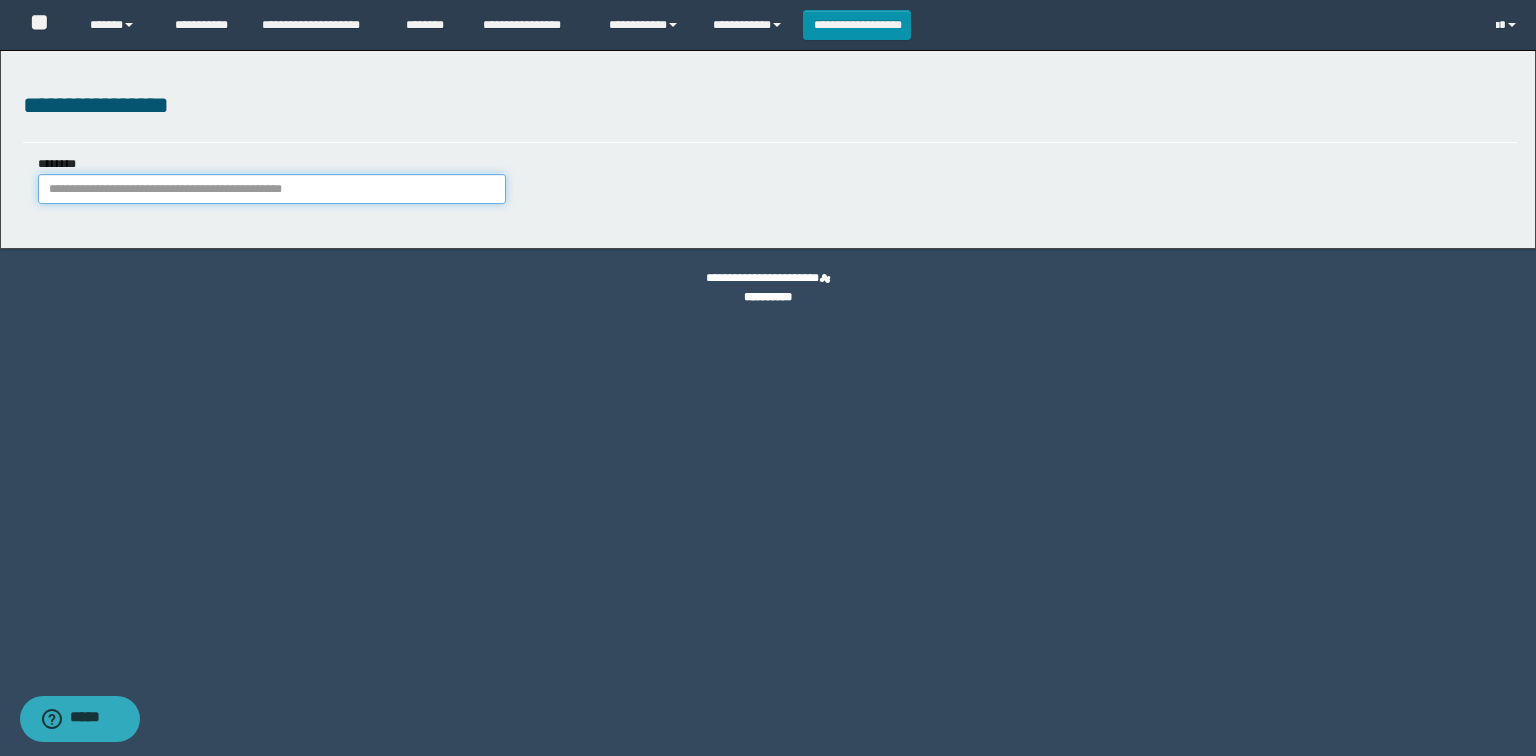 paste on "********" 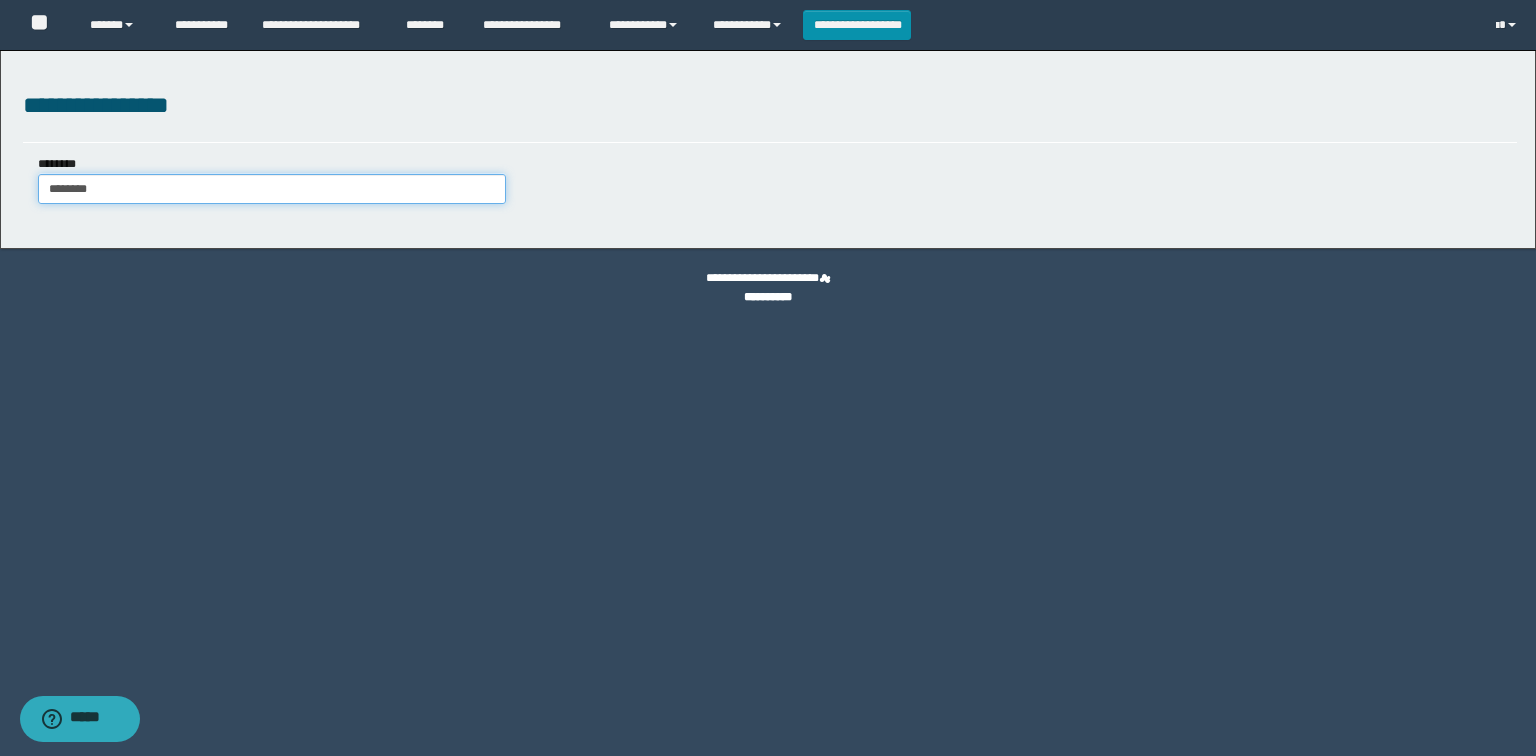 type on "********" 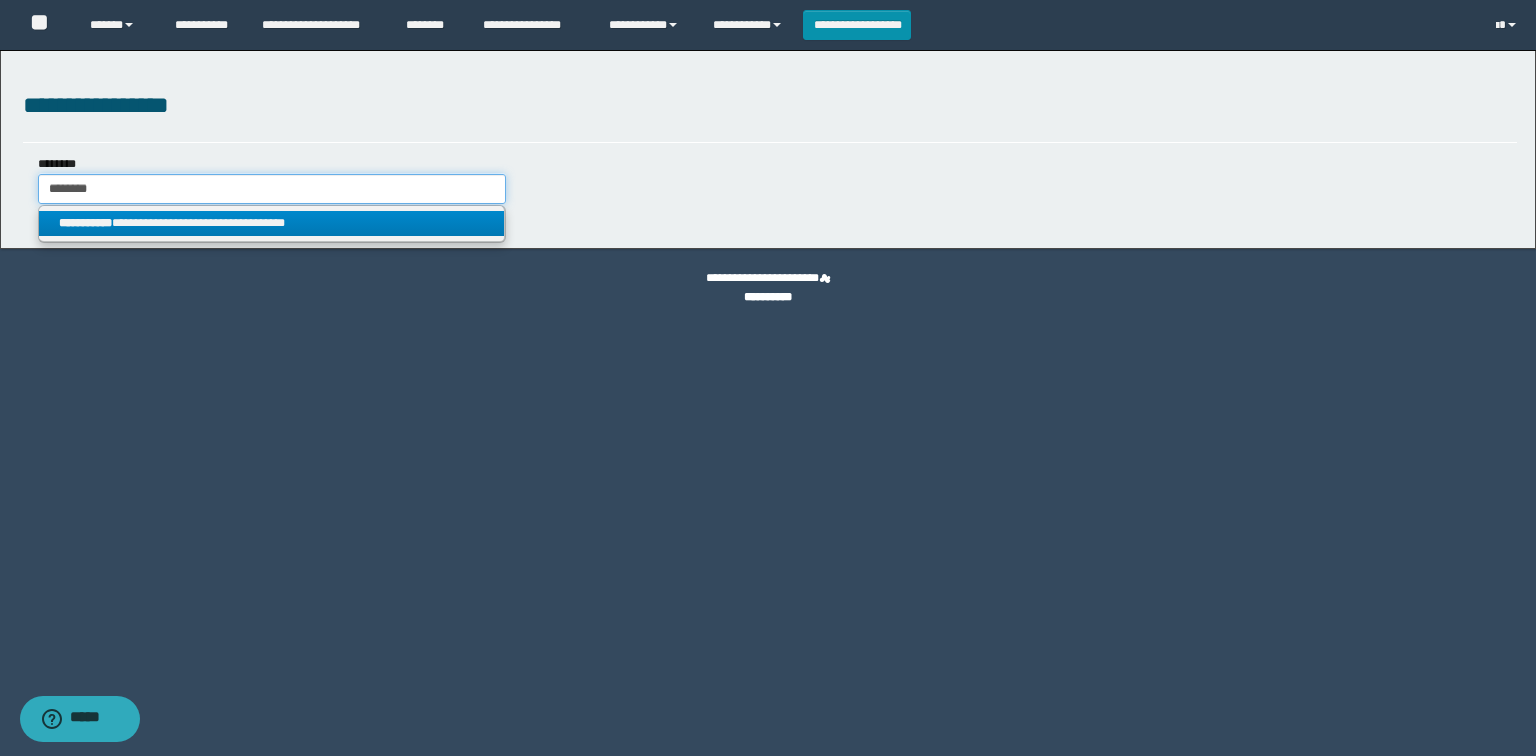 type on "********" 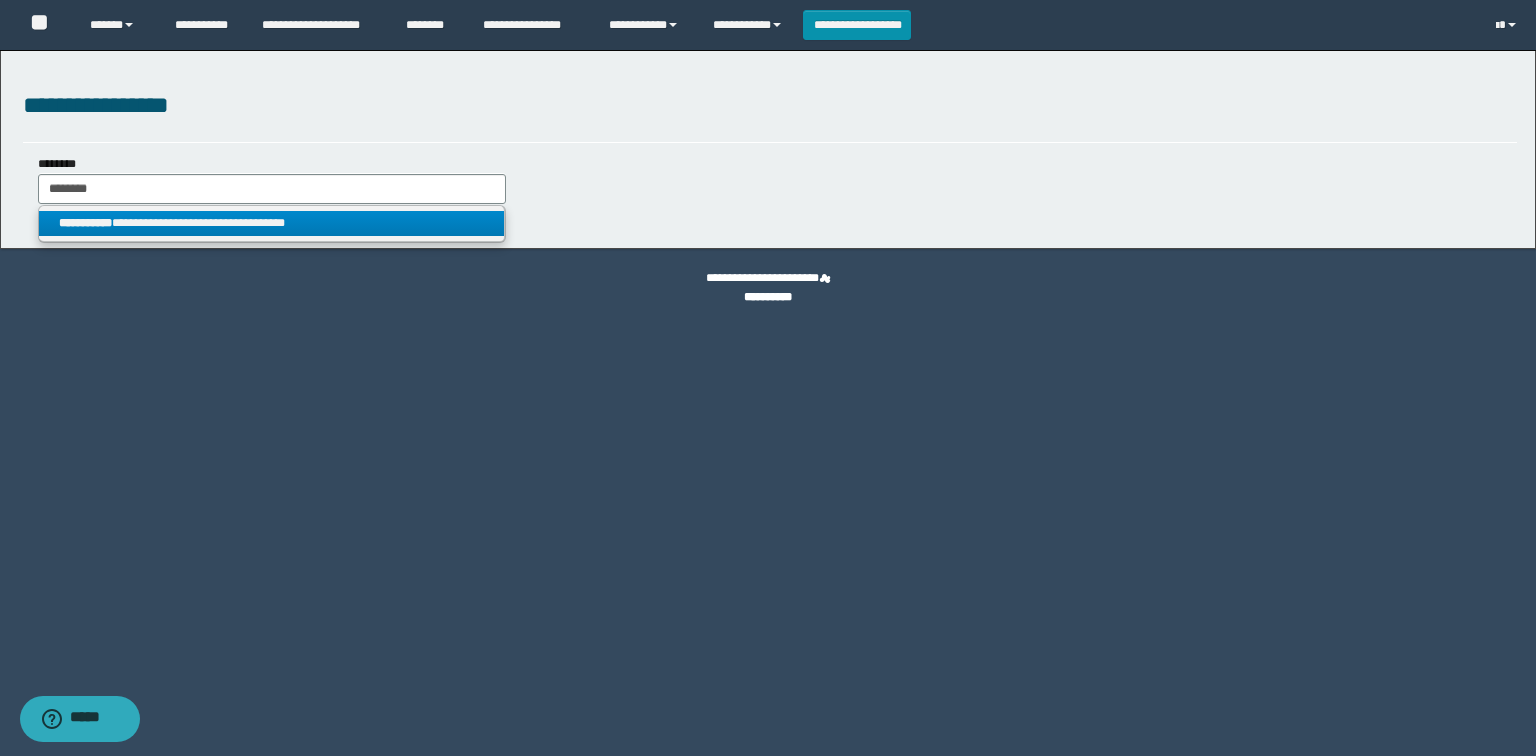 click on "**********" at bounding box center [272, 223] 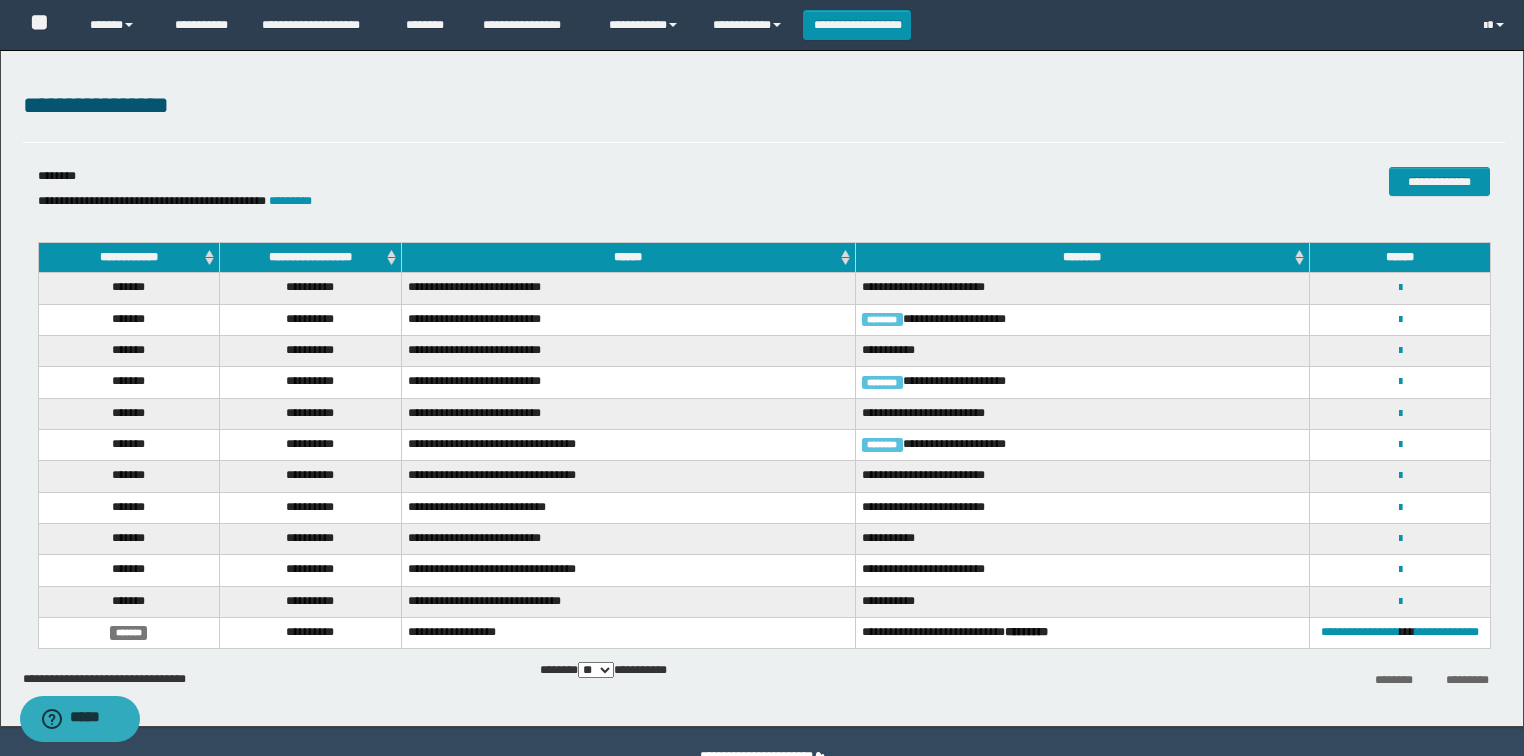 click on "**********" at bounding box center [311, 258] 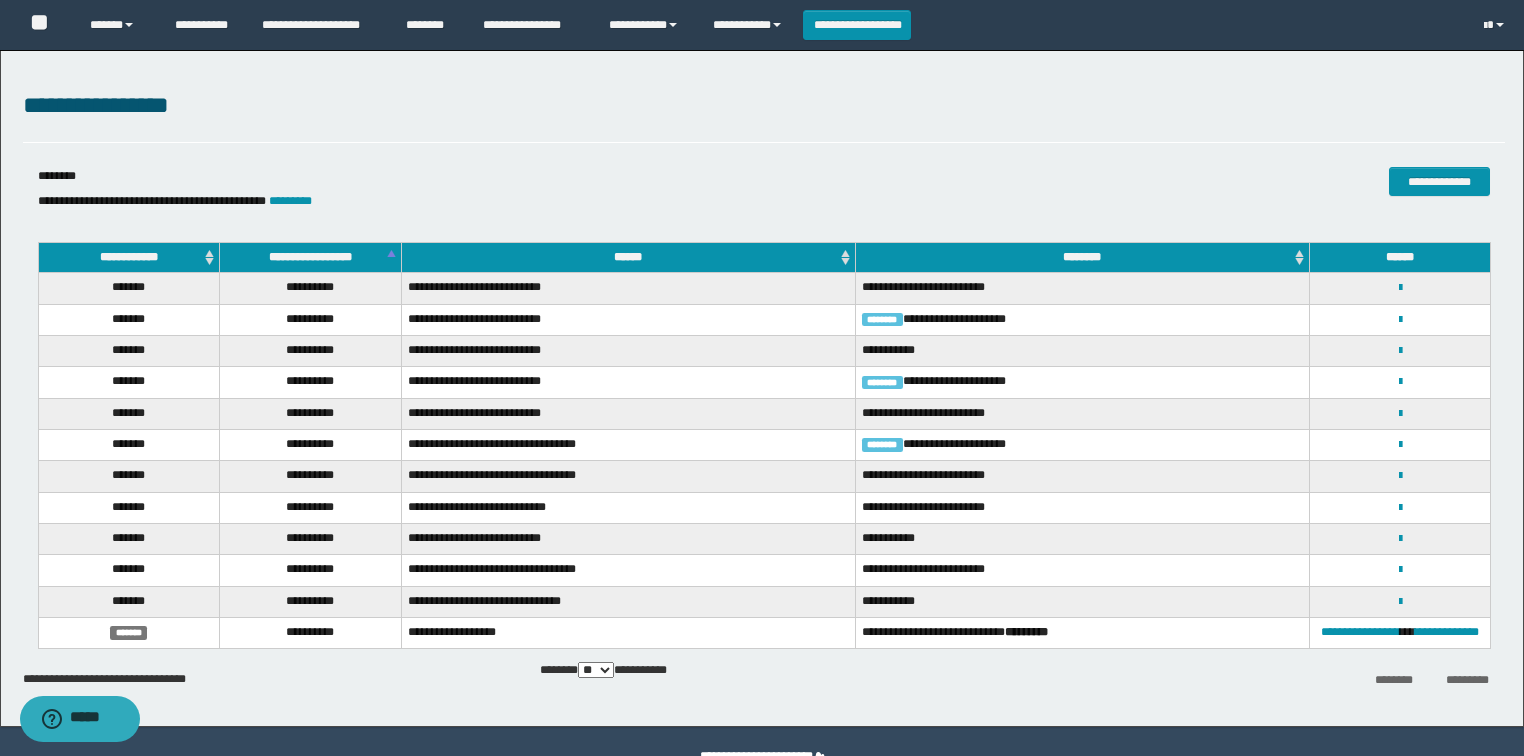click on "**********" at bounding box center (311, 258) 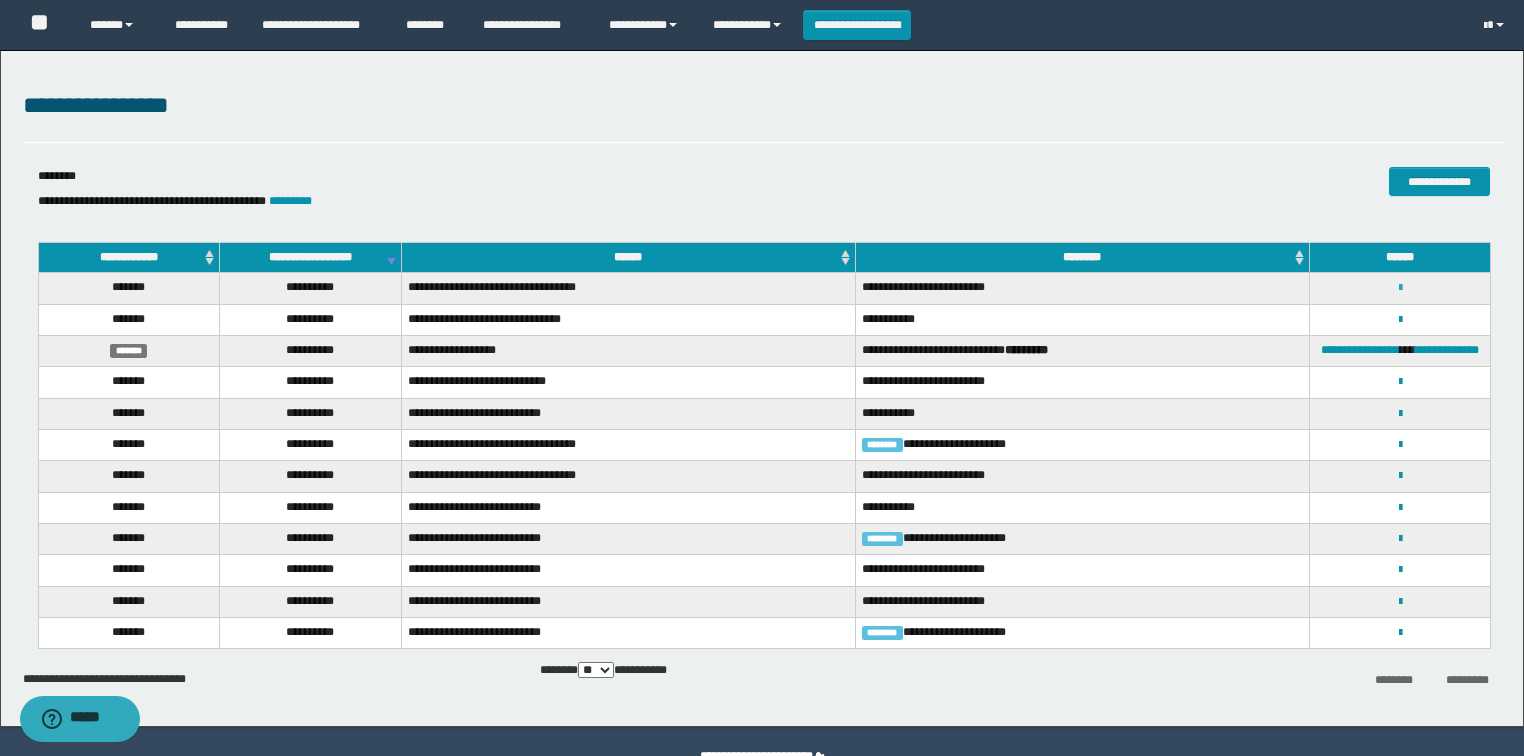 click at bounding box center (1400, 288) 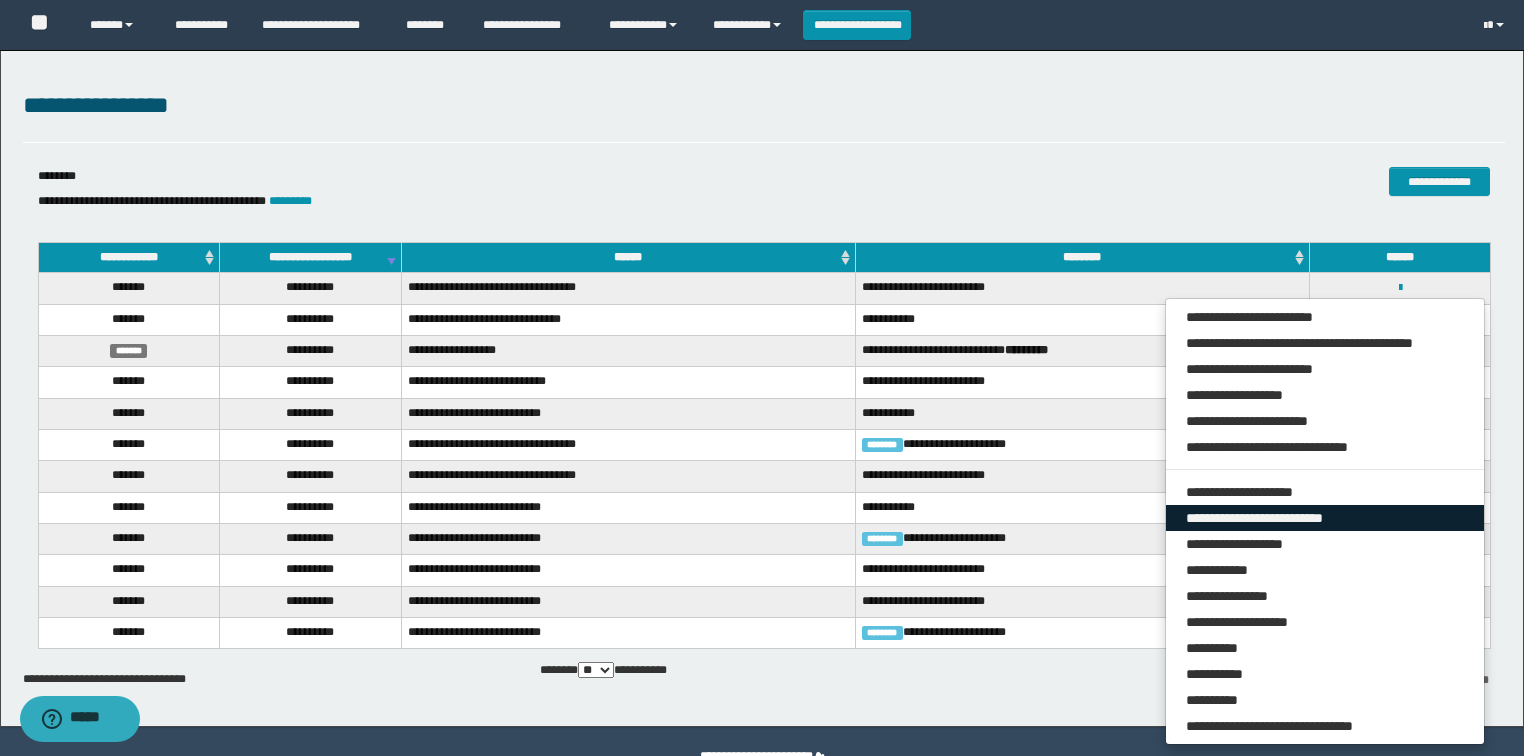 click on "**********" at bounding box center (1325, 518) 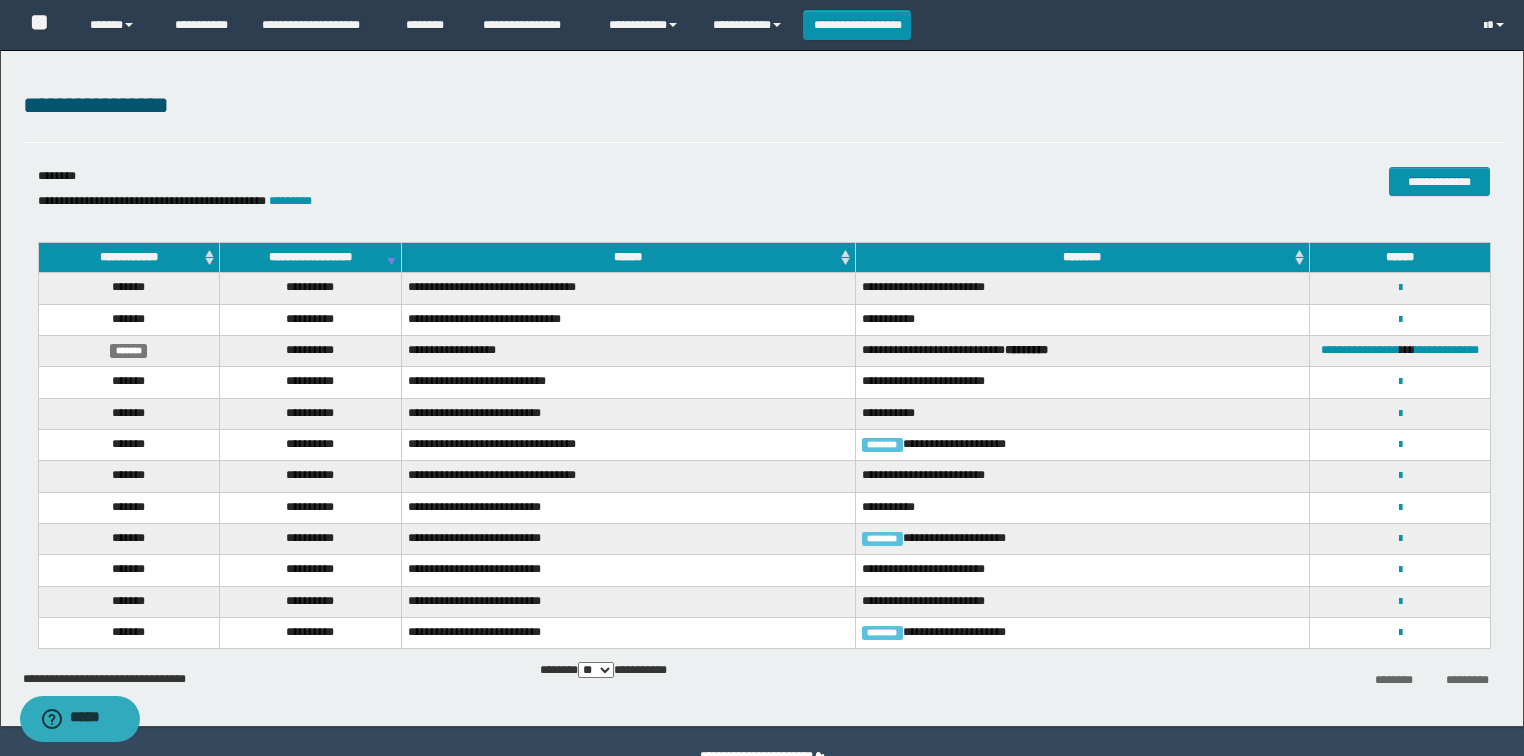 select on "***" 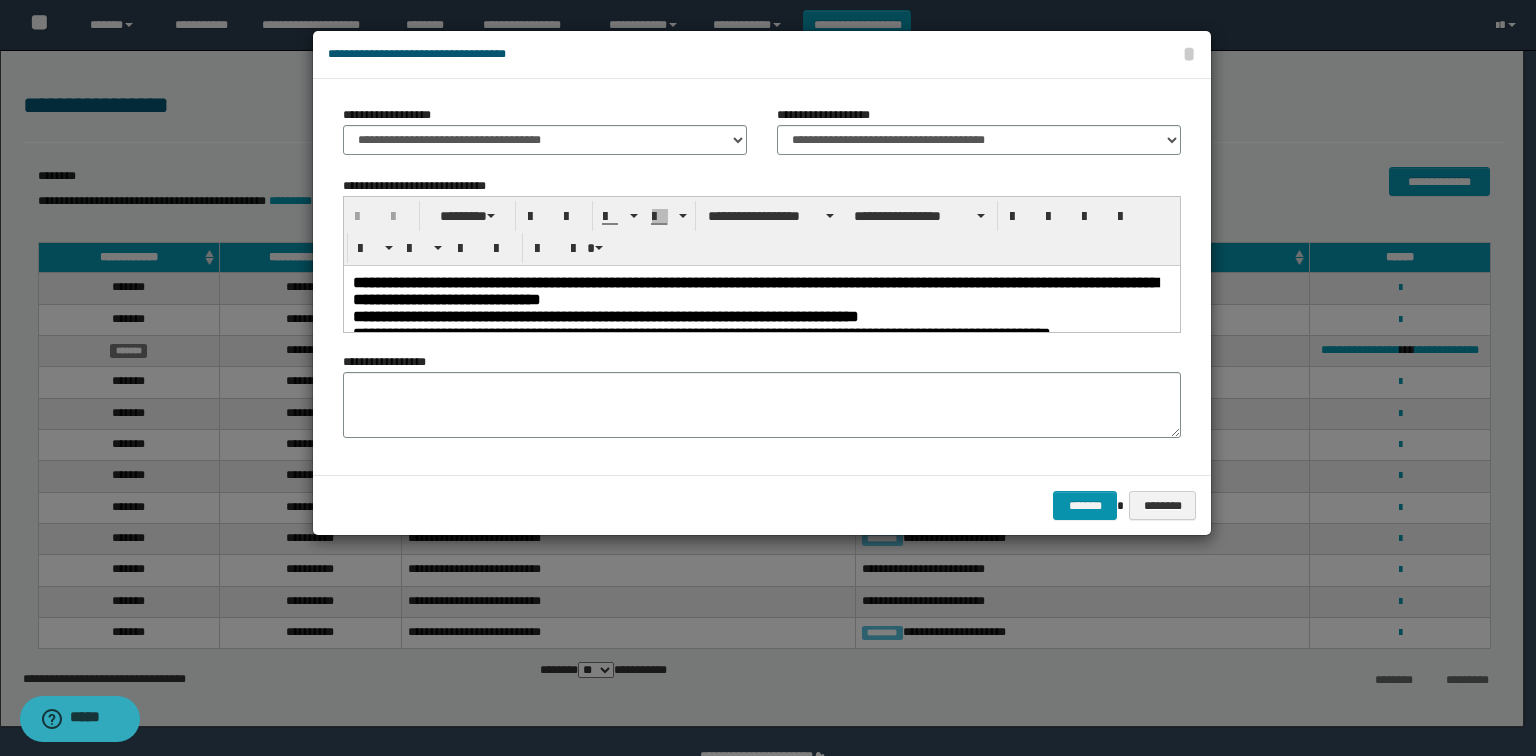 click on "**********" at bounding box center (755, 290) 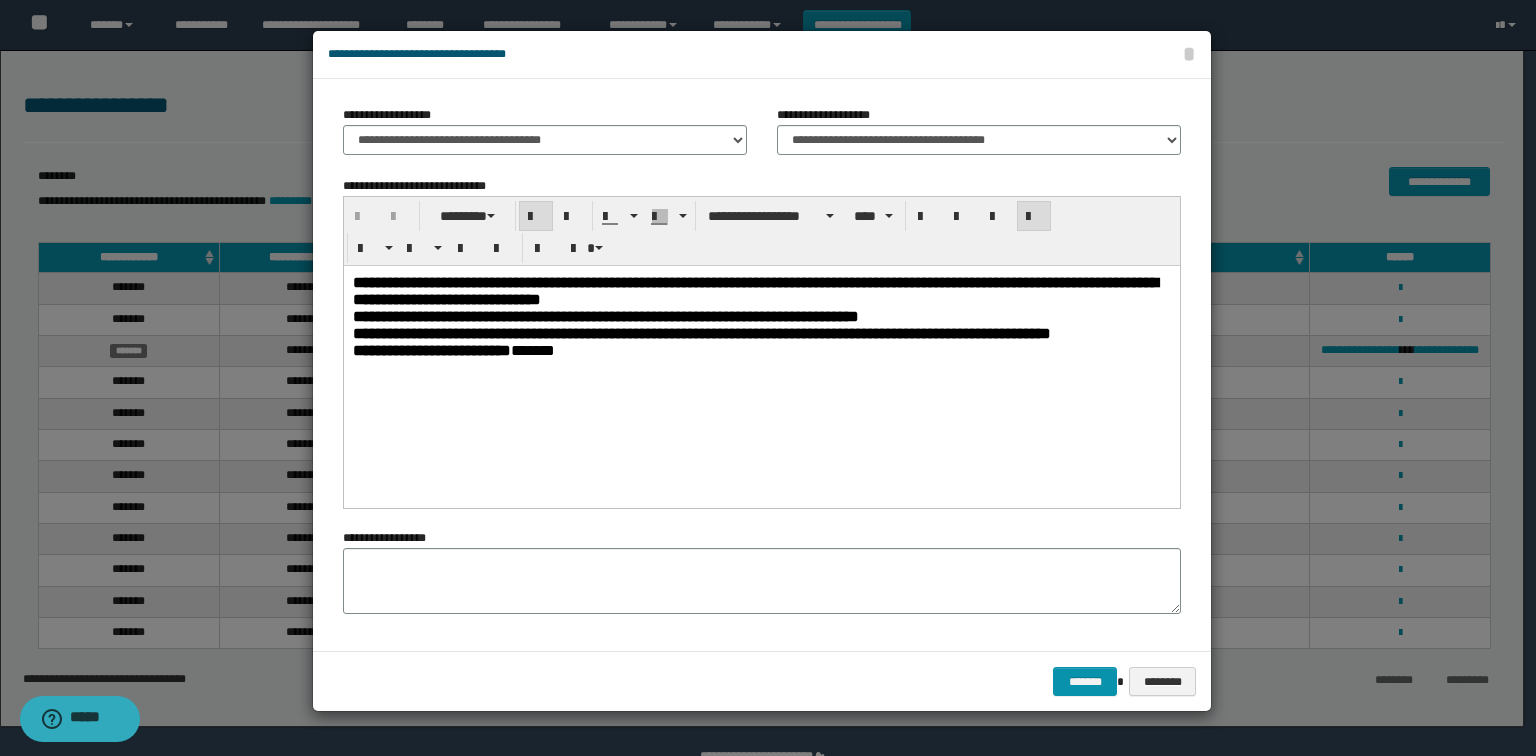 click on "**********" at bounding box center [762, 332] 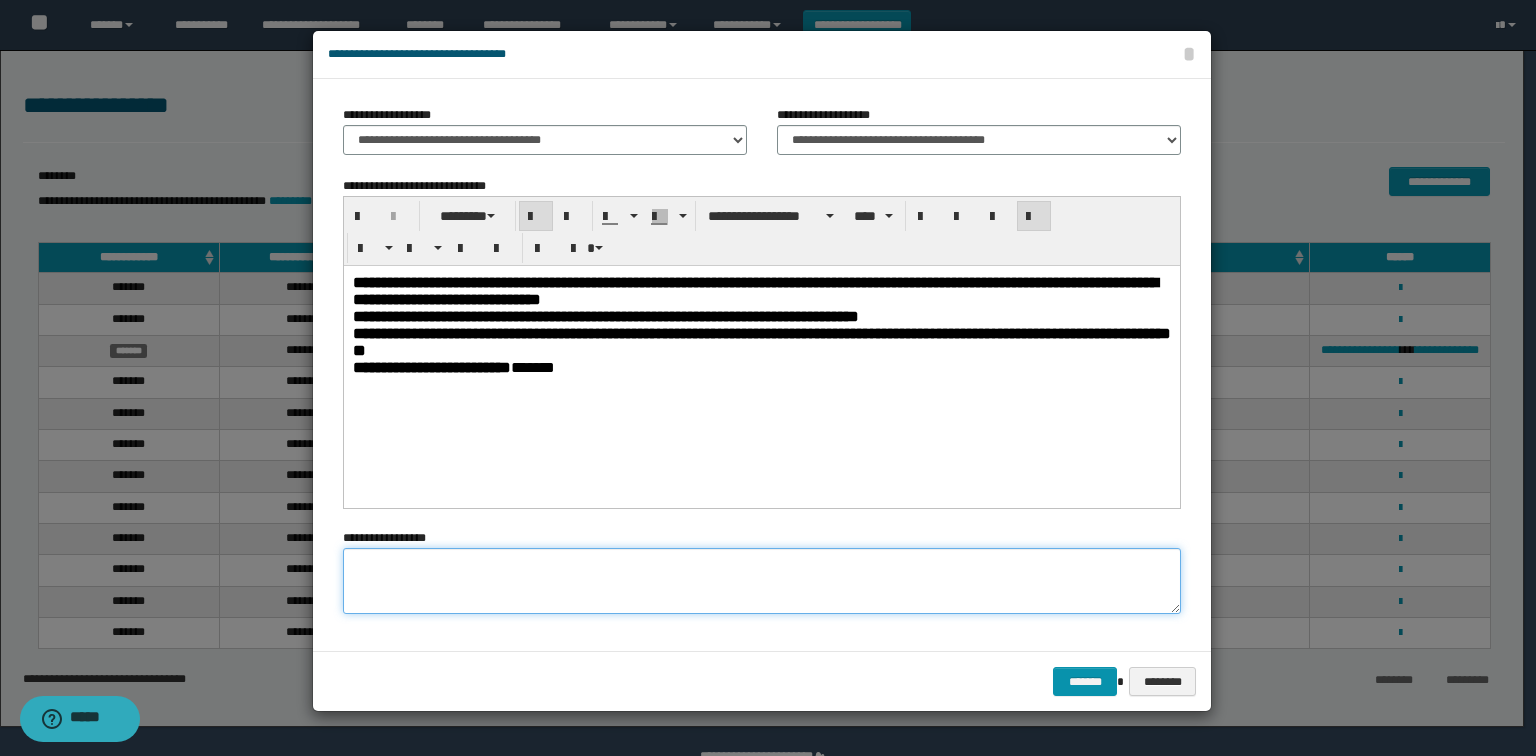 click at bounding box center (762, 581) 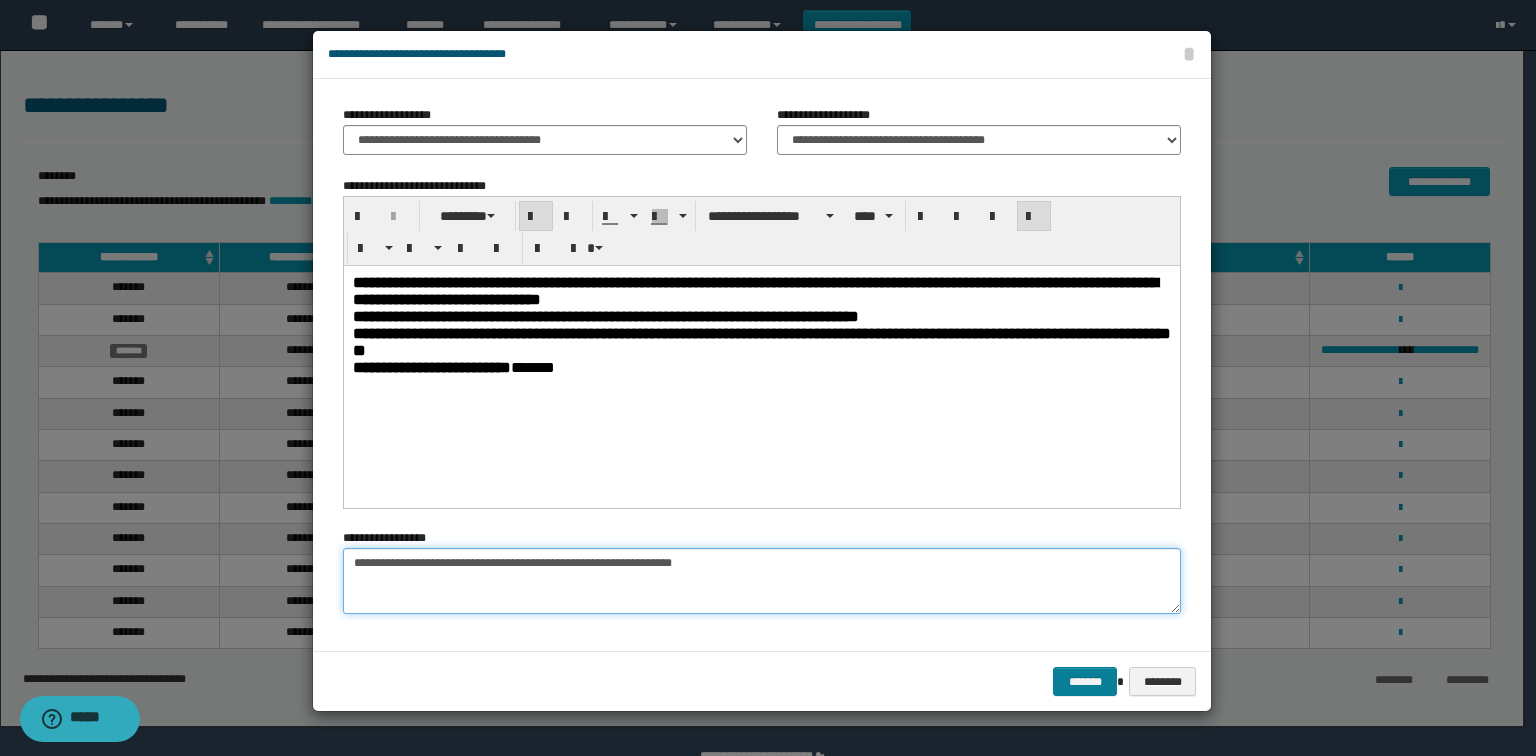 type on "**********" 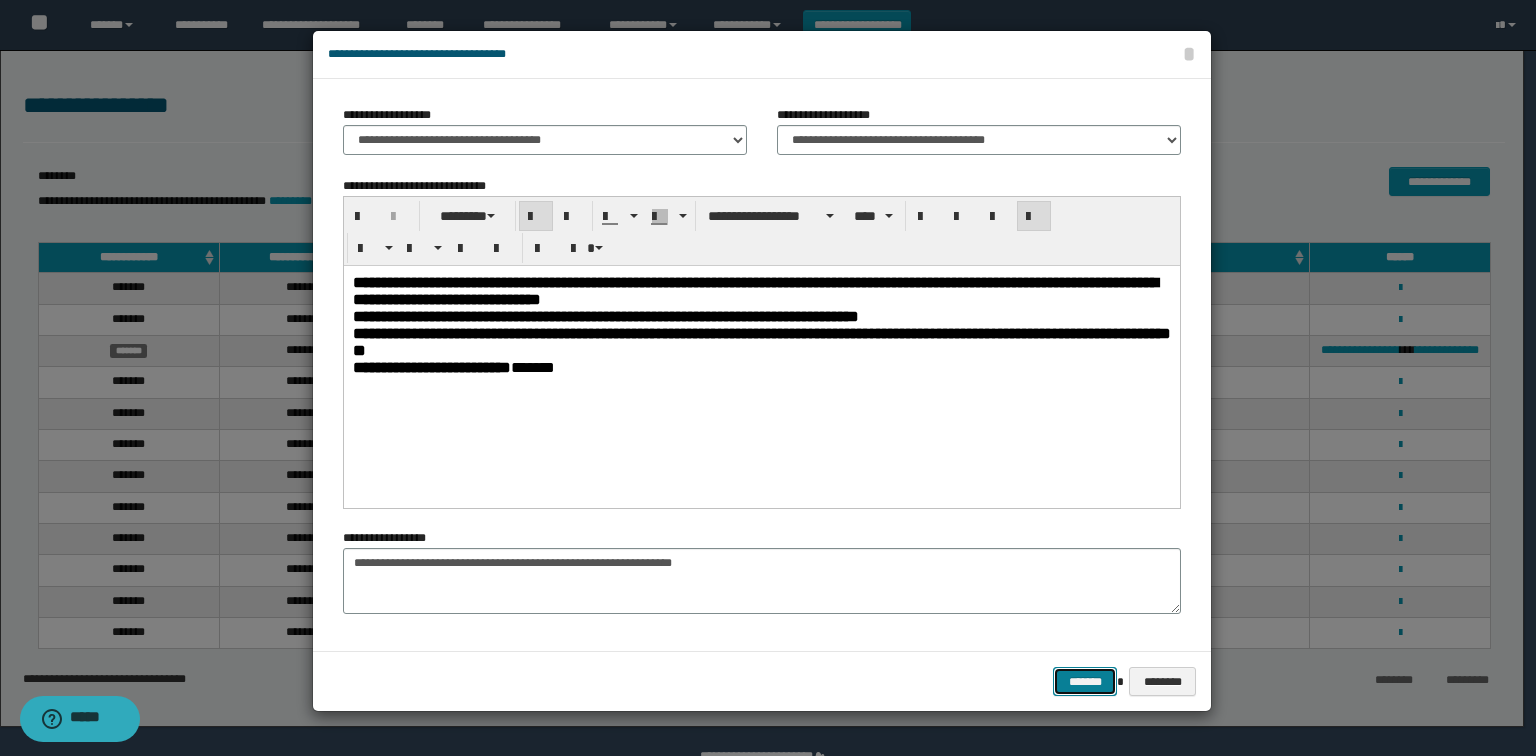 click on "*******" at bounding box center [1085, 682] 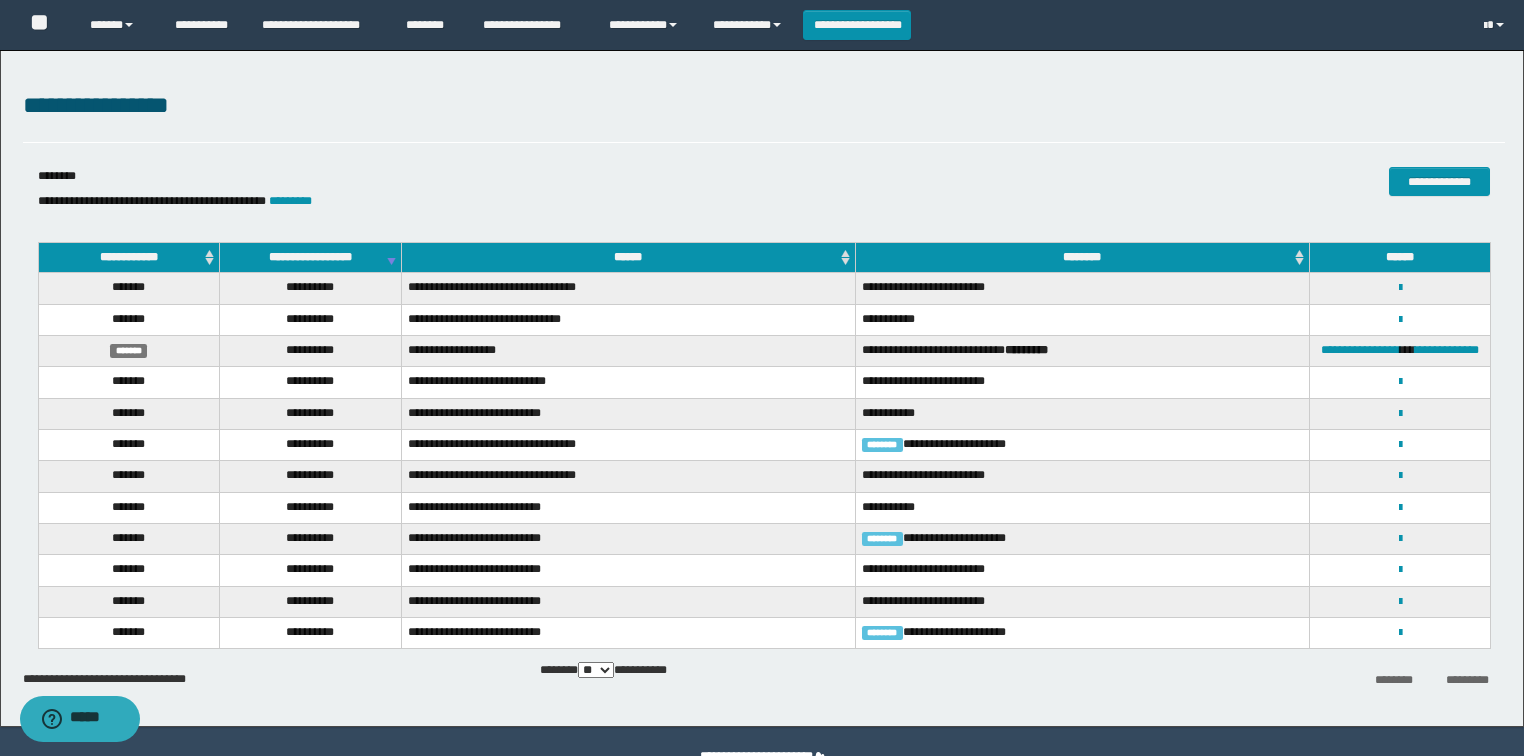 click on "**********" at bounding box center (517, 201) 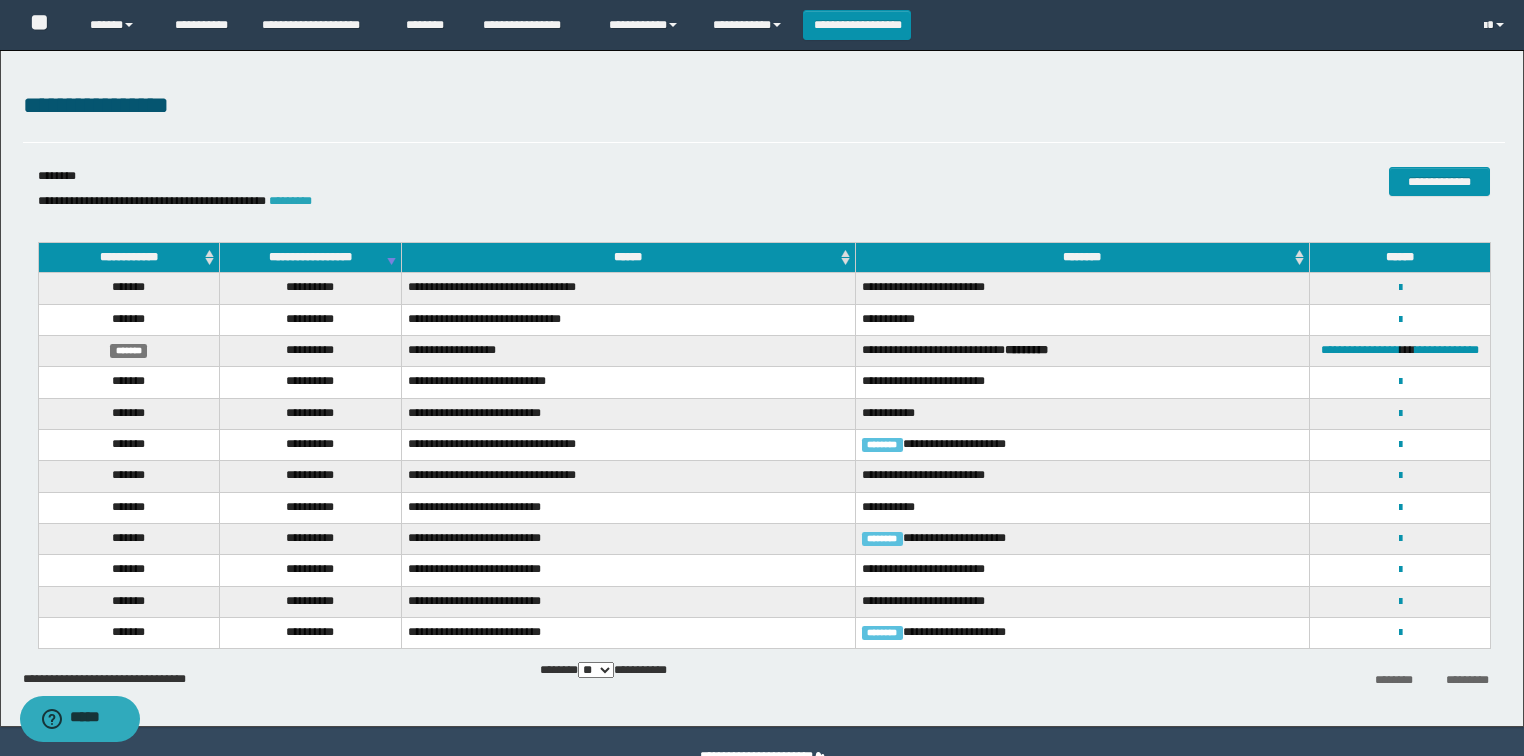 click on "*********" at bounding box center (290, 201) 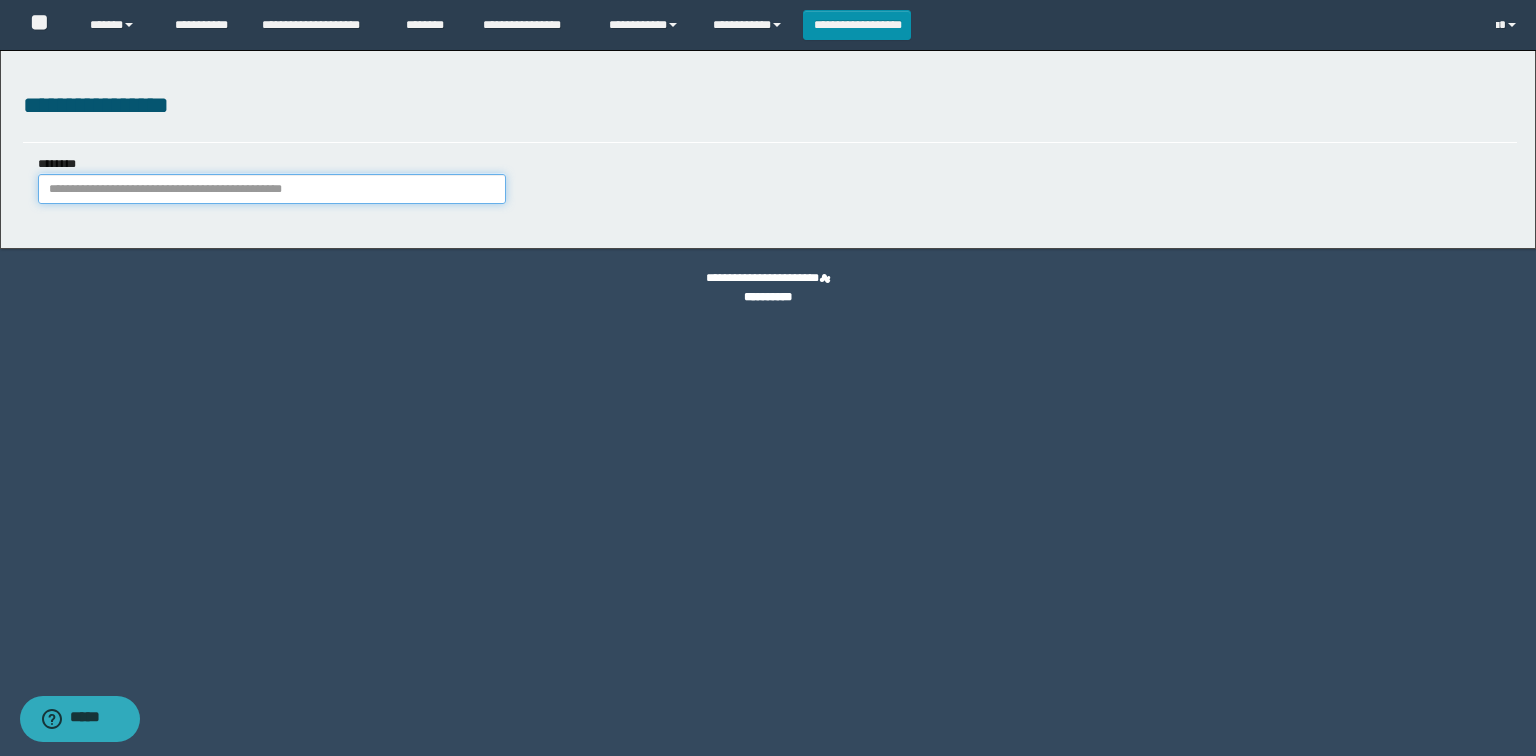 click on "********" at bounding box center (272, 189) 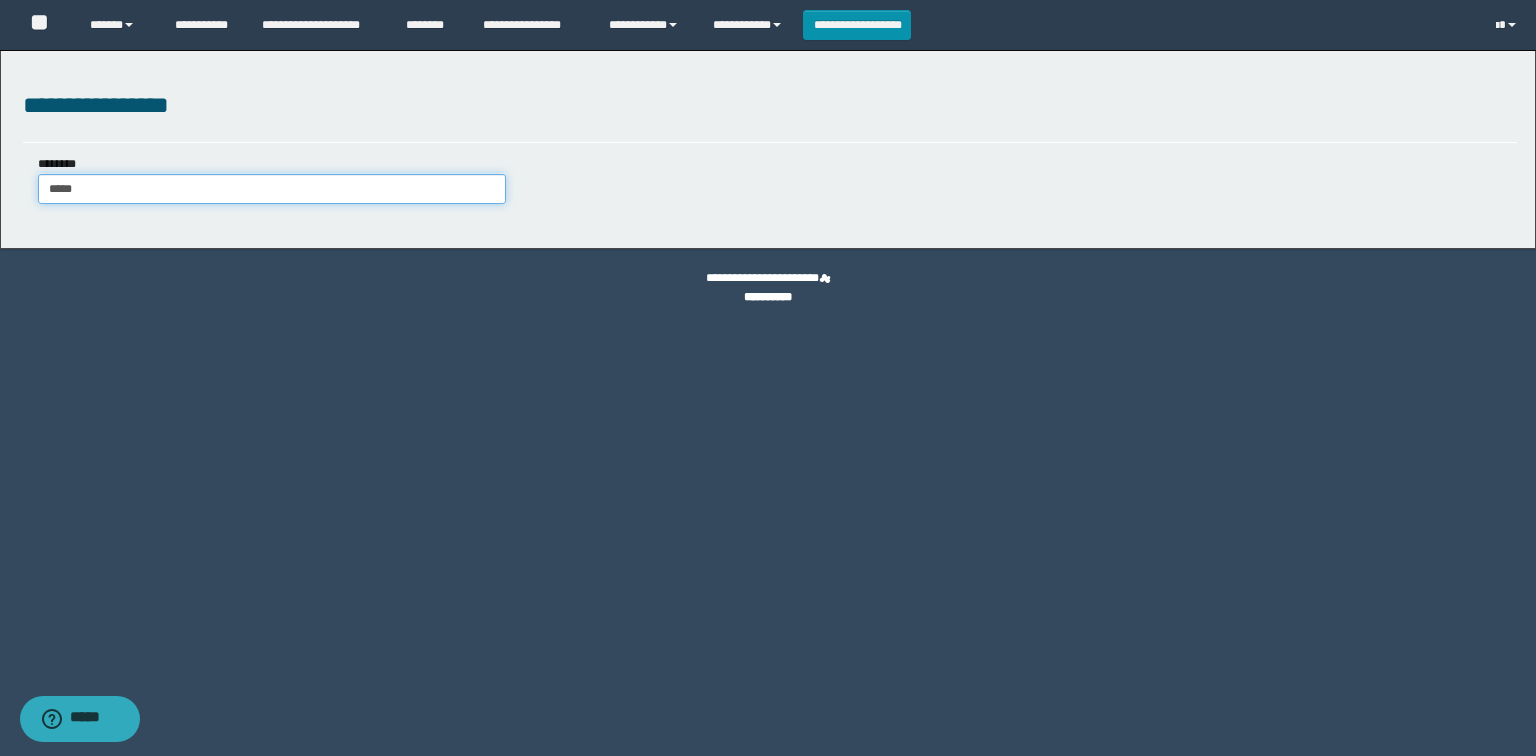 type on "******" 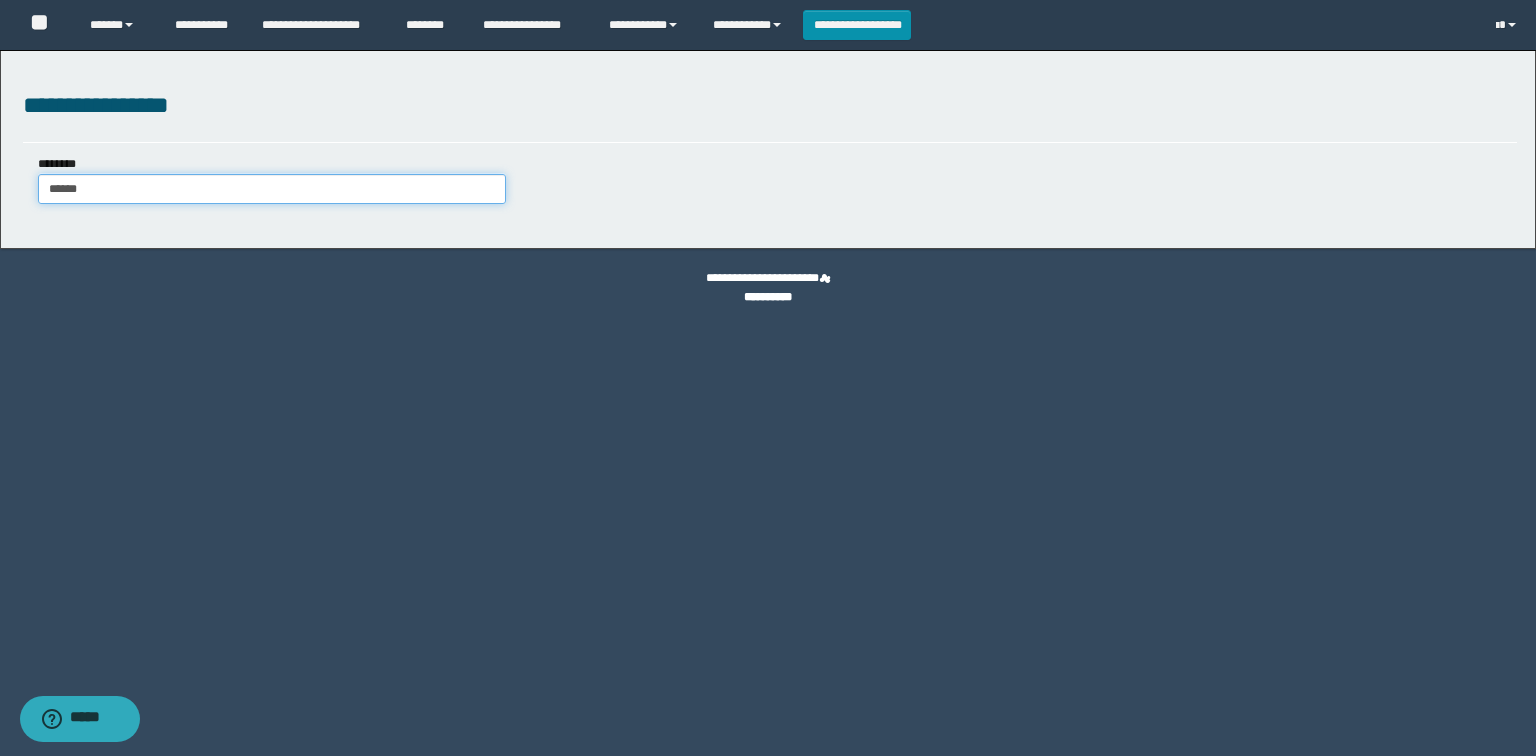 type on "******" 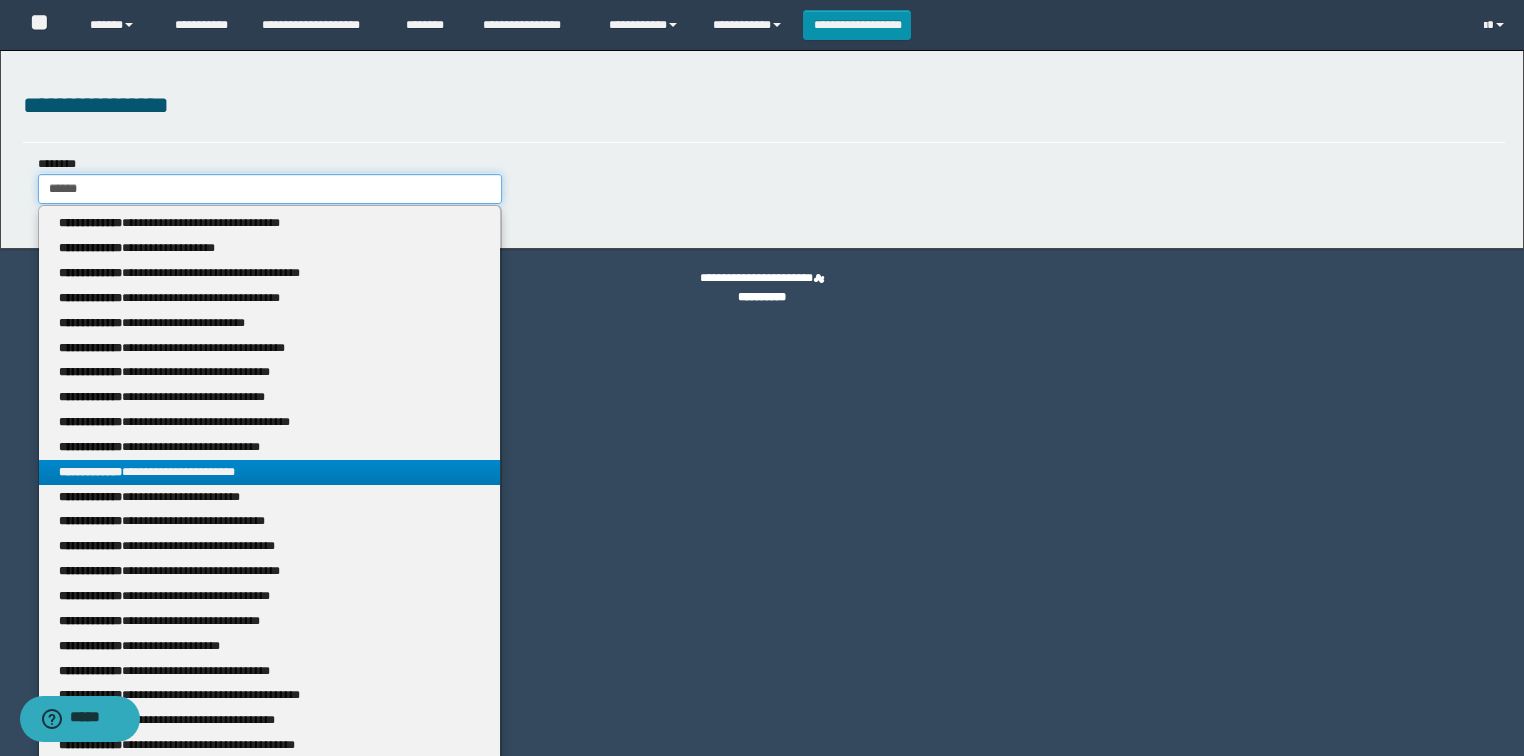 type on "******" 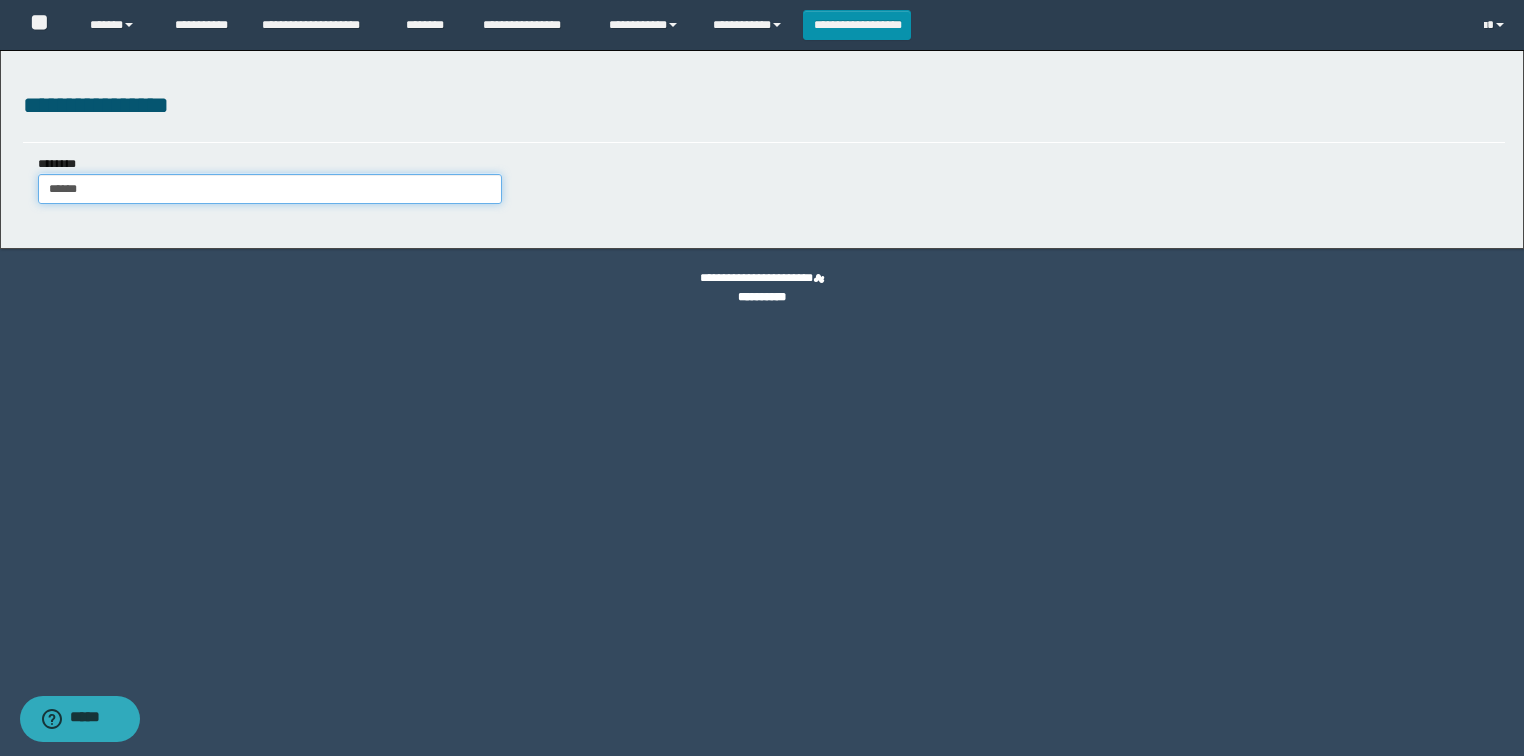 type on "******" 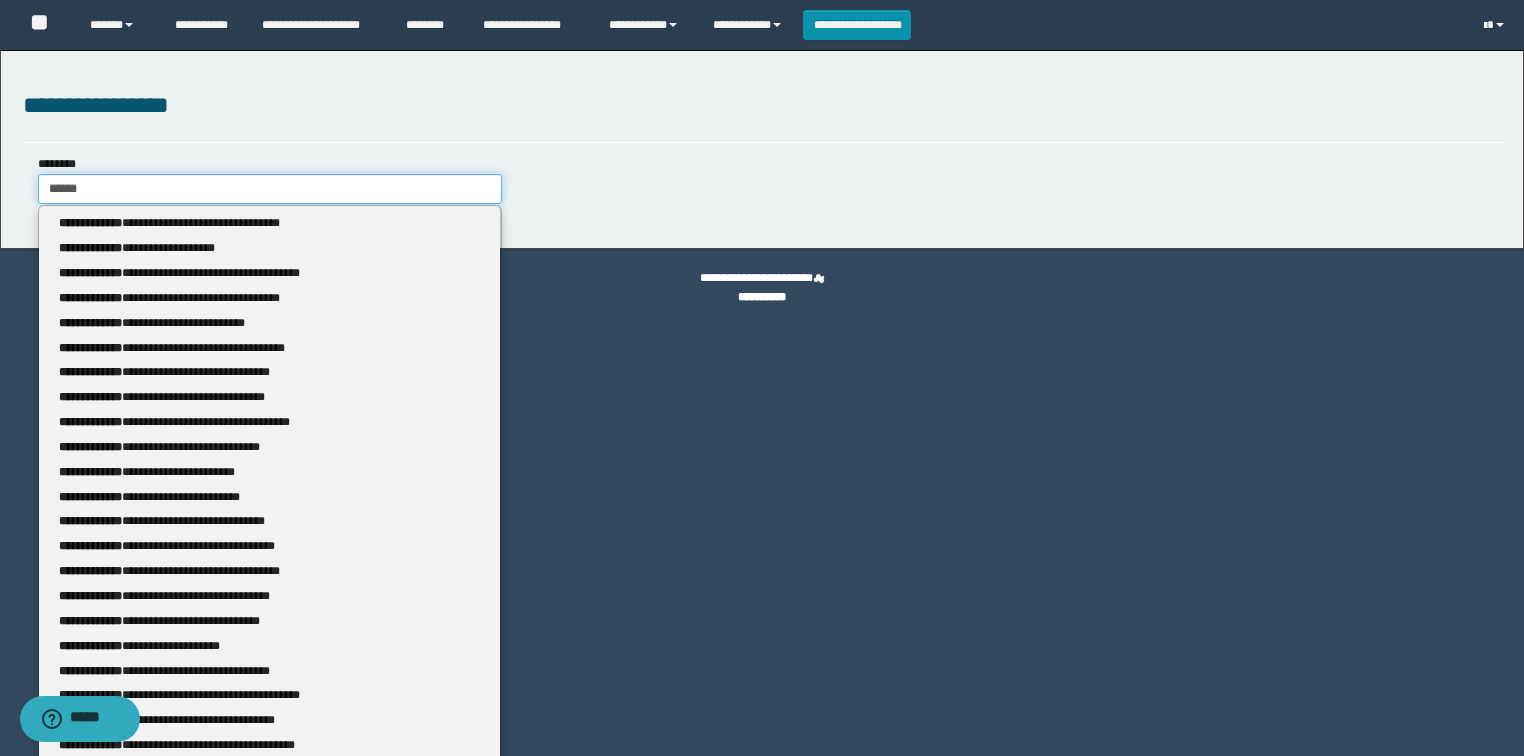 type 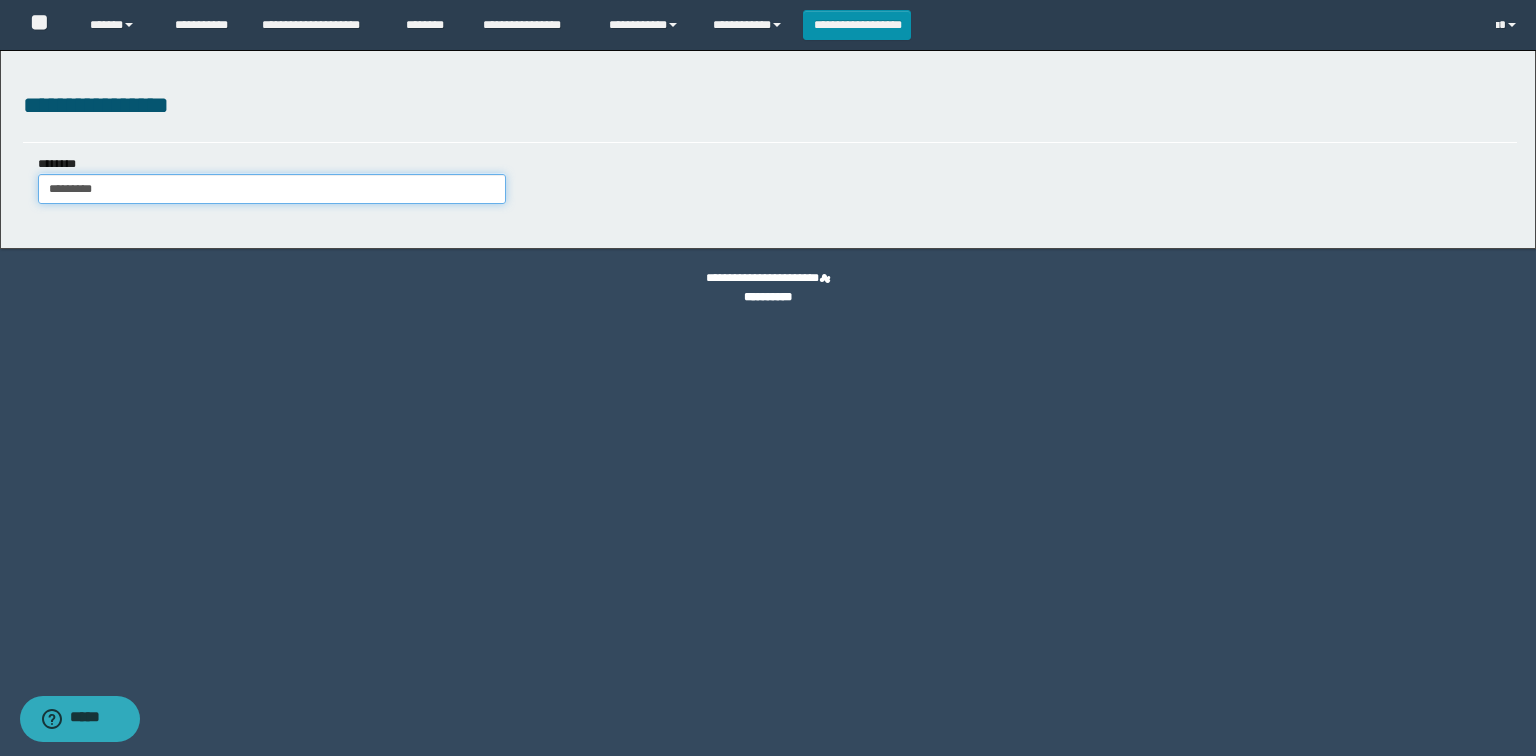 type on "**********" 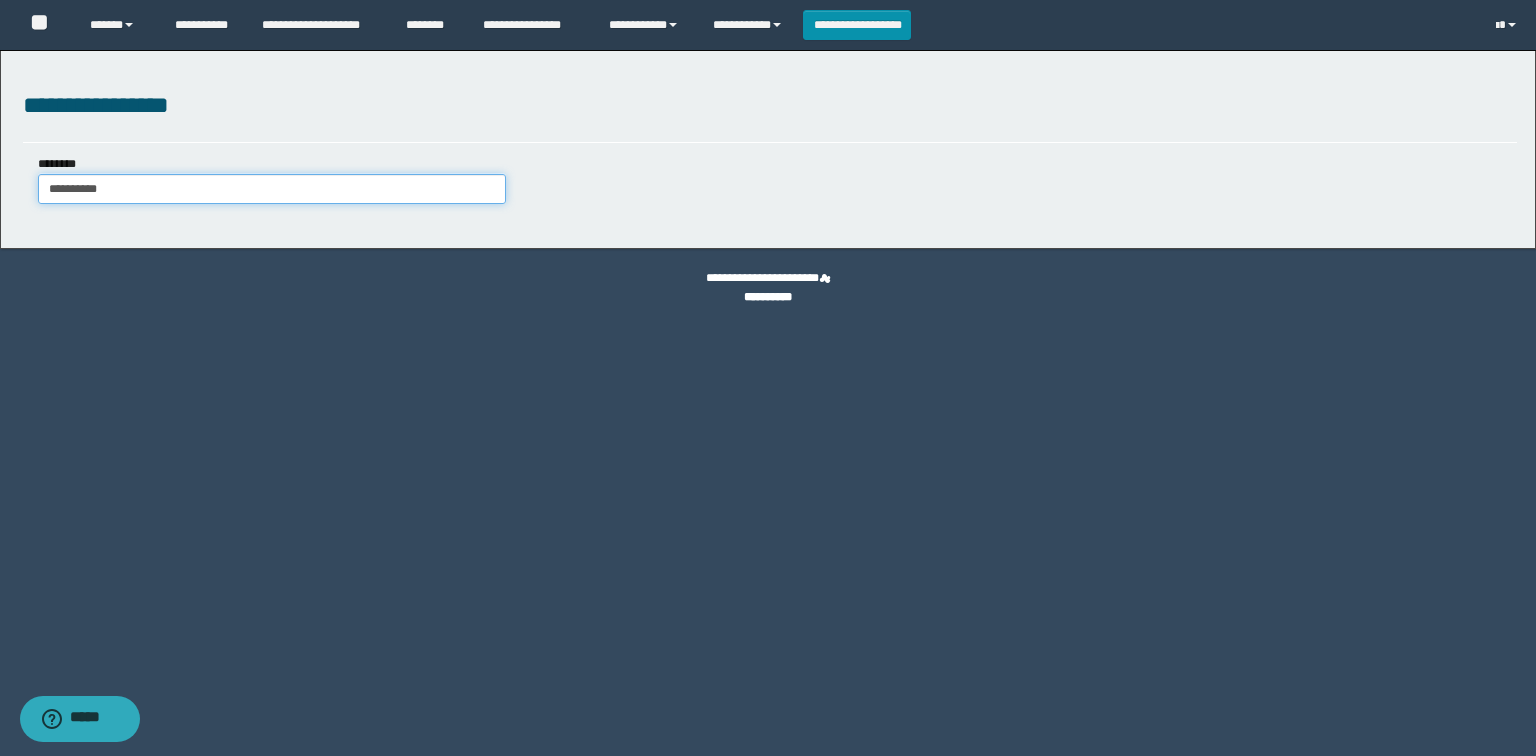 type on "**********" 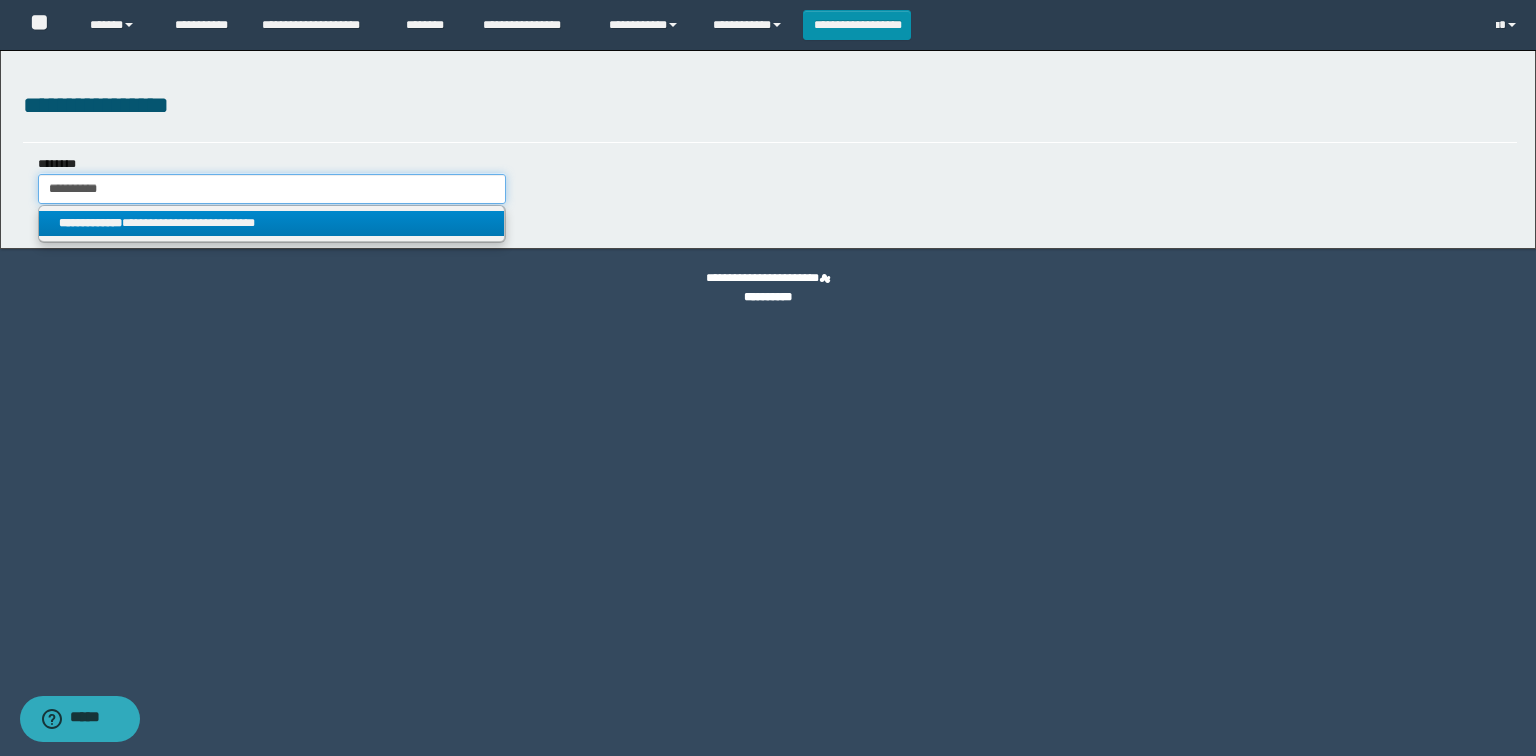 type on "**********" 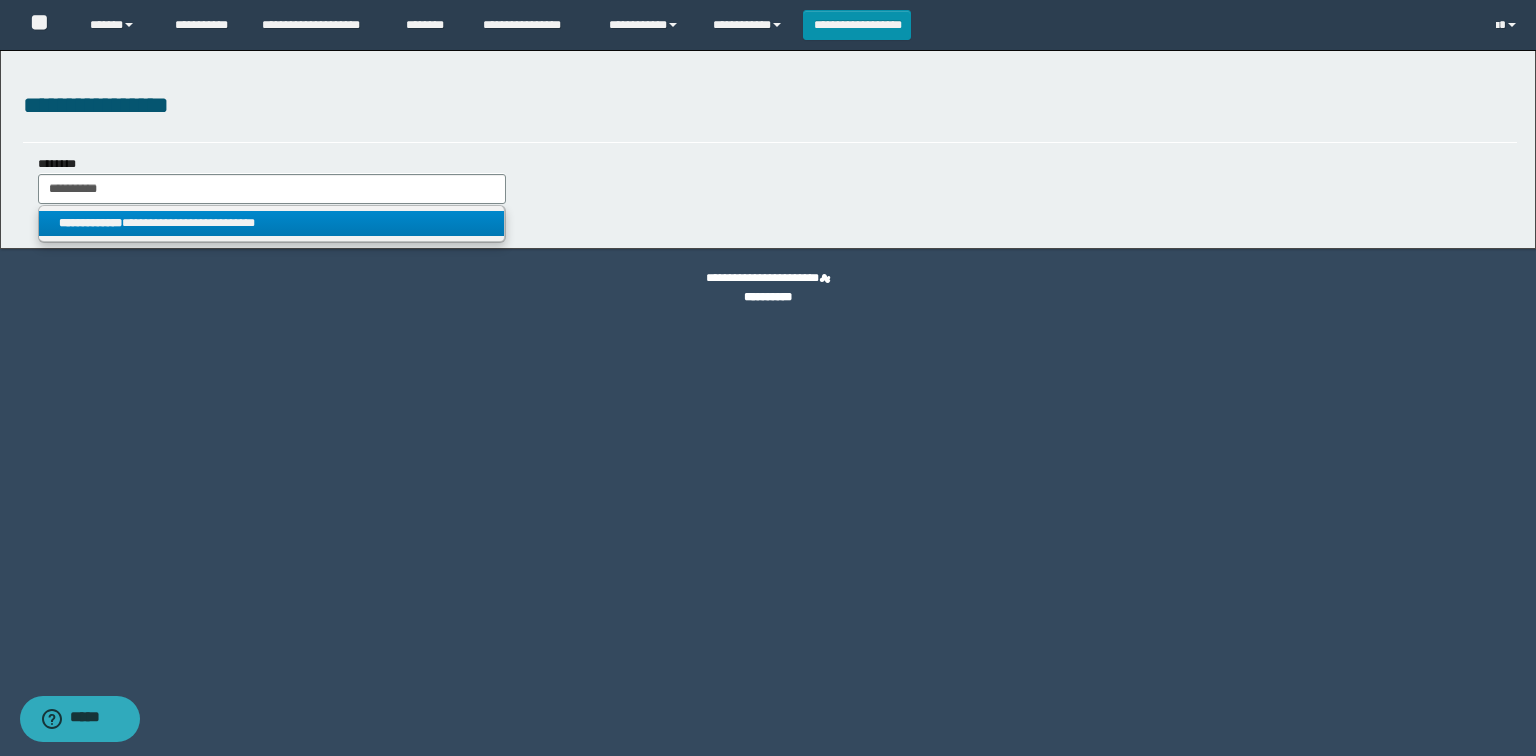 click on "**********" at bounding box center [272, 223] 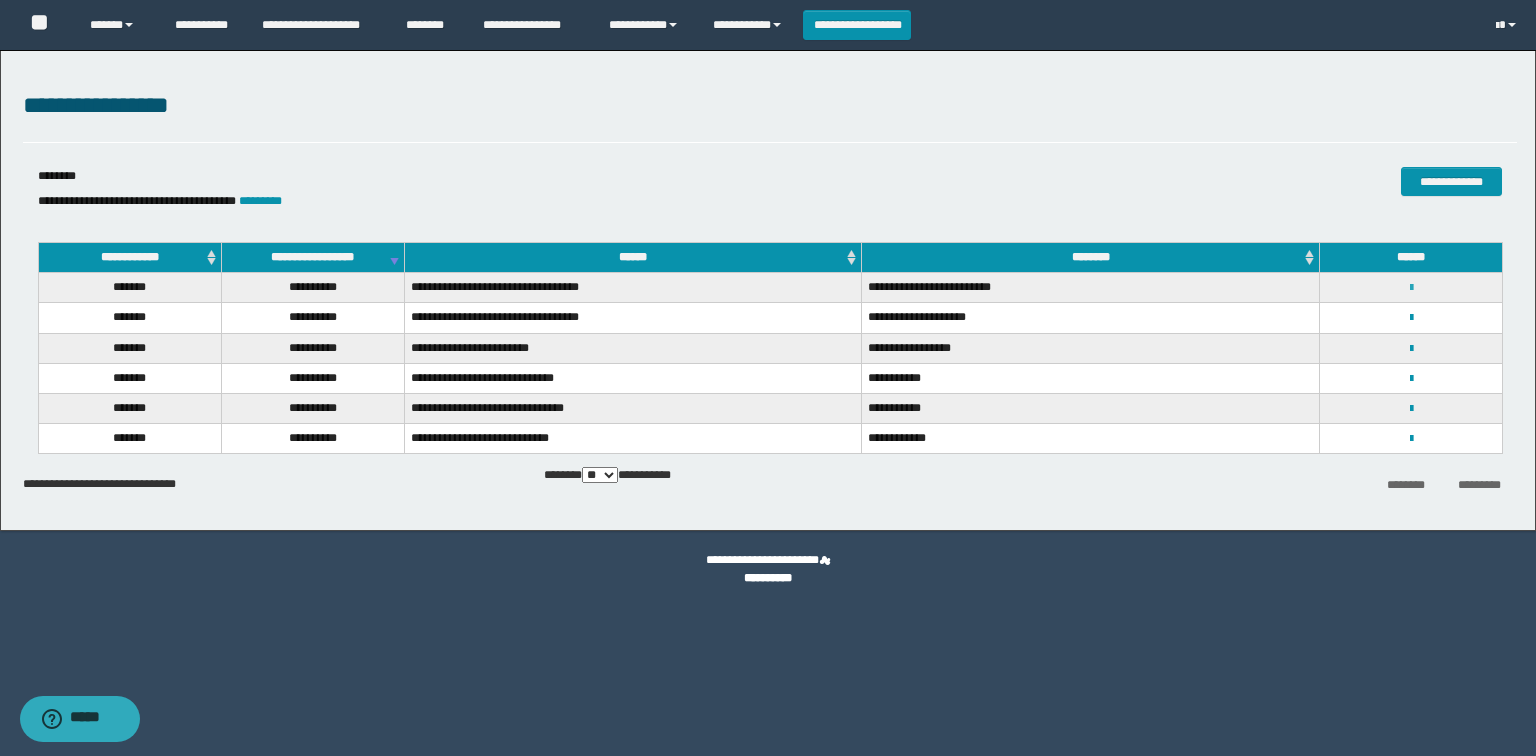 click at bounding box center [1411, 288] 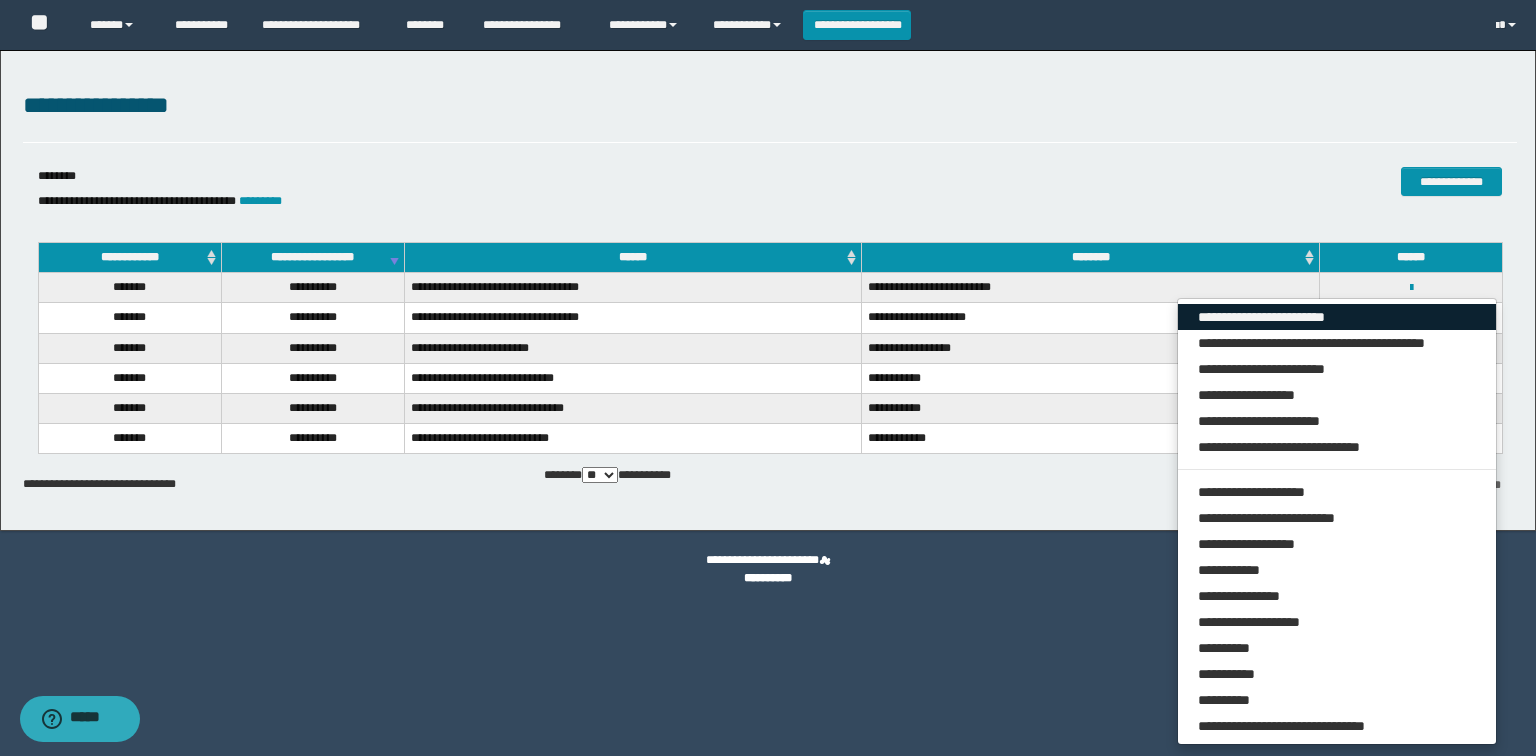 click on "**********" at bounding box center (1337, 317) 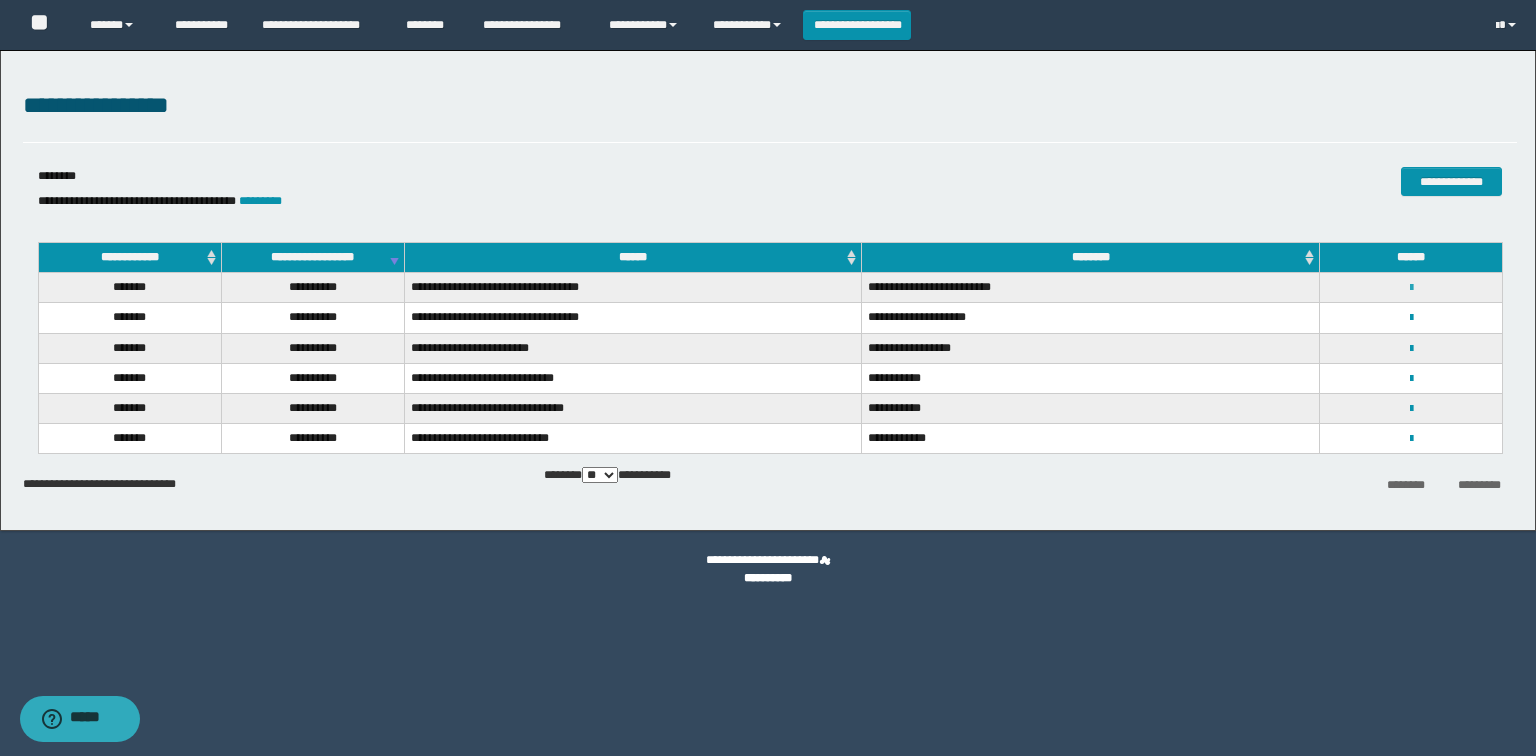 click at bounding box center (1411, 288) 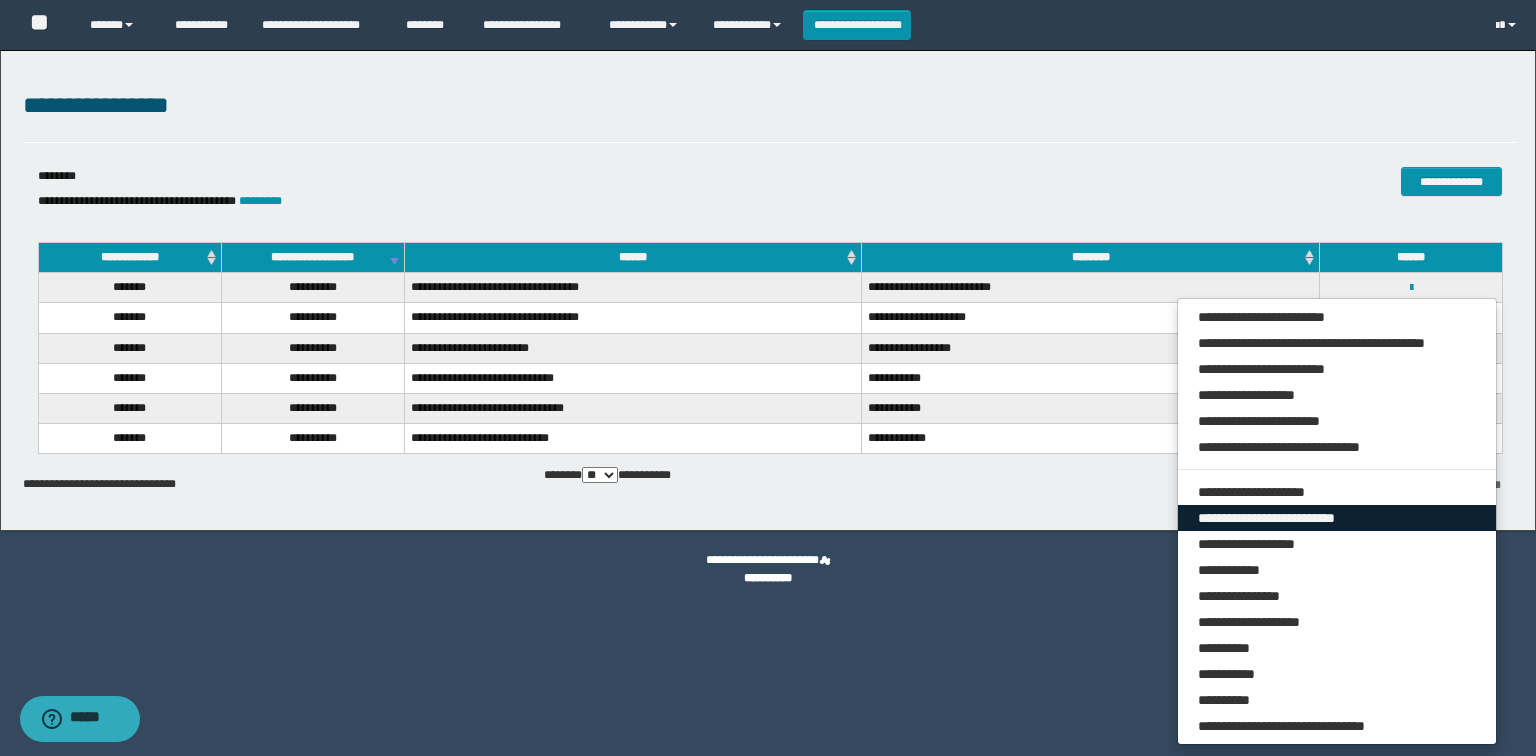 click on "**********" at bounding box center (1337, 518) 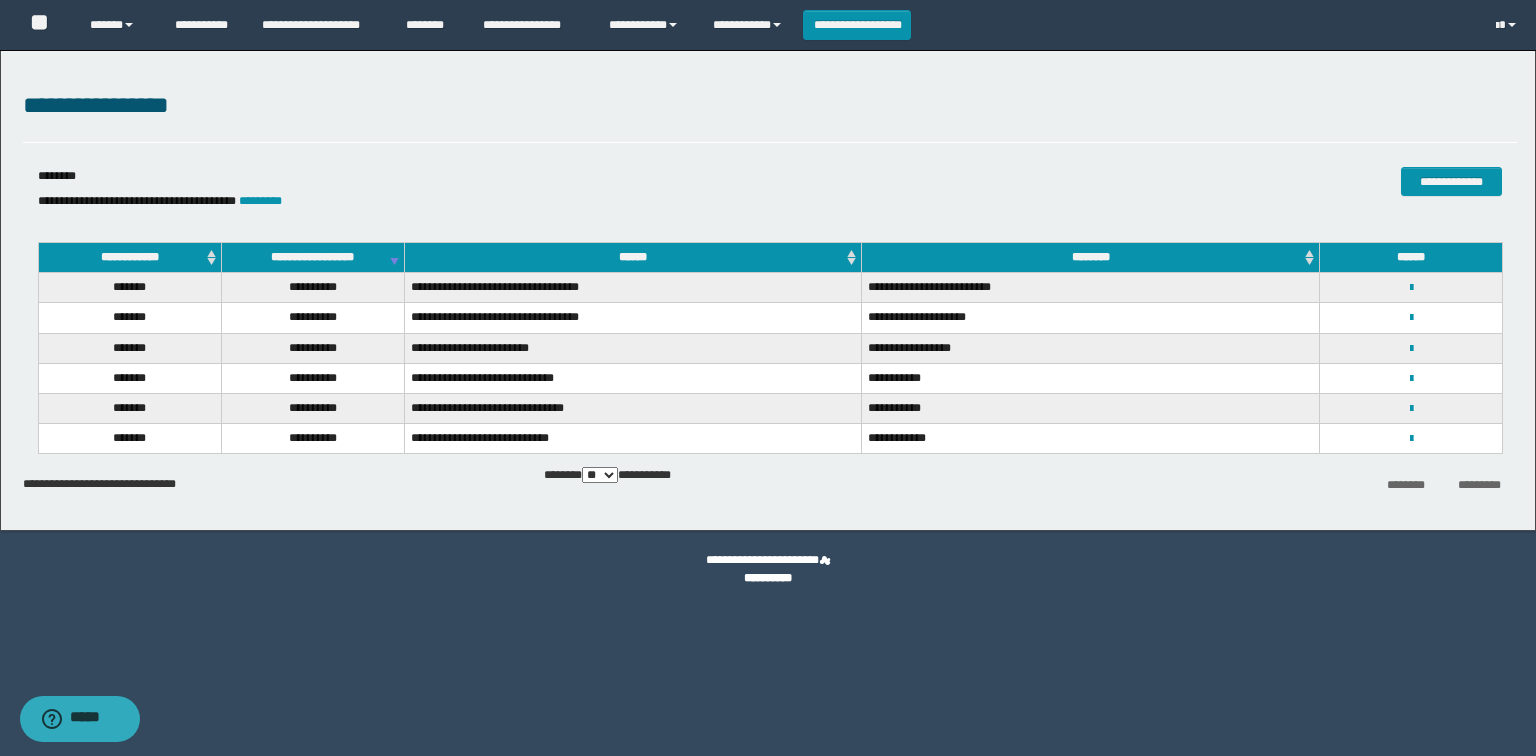 select on "***" 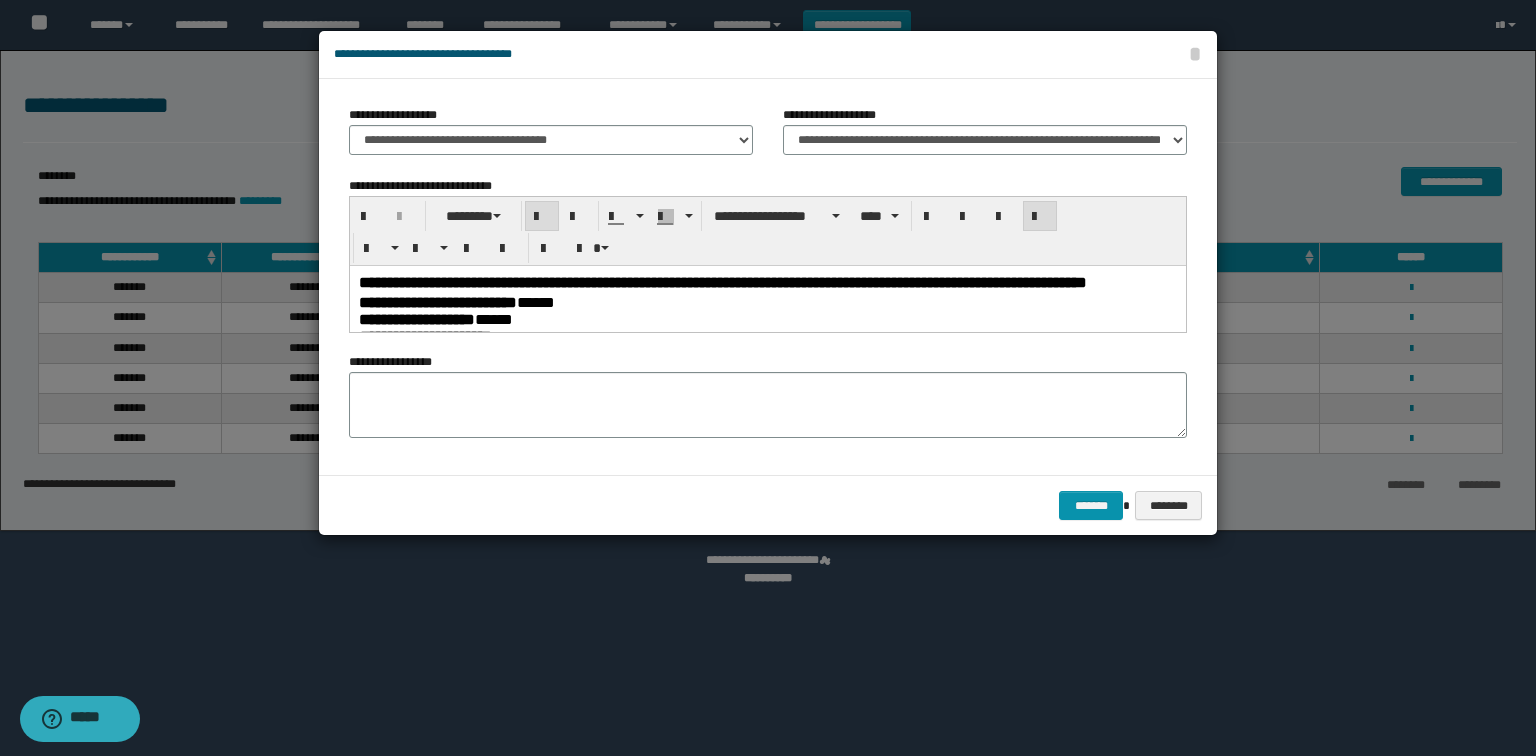 click on "**********" at bounding box center (768, 301) 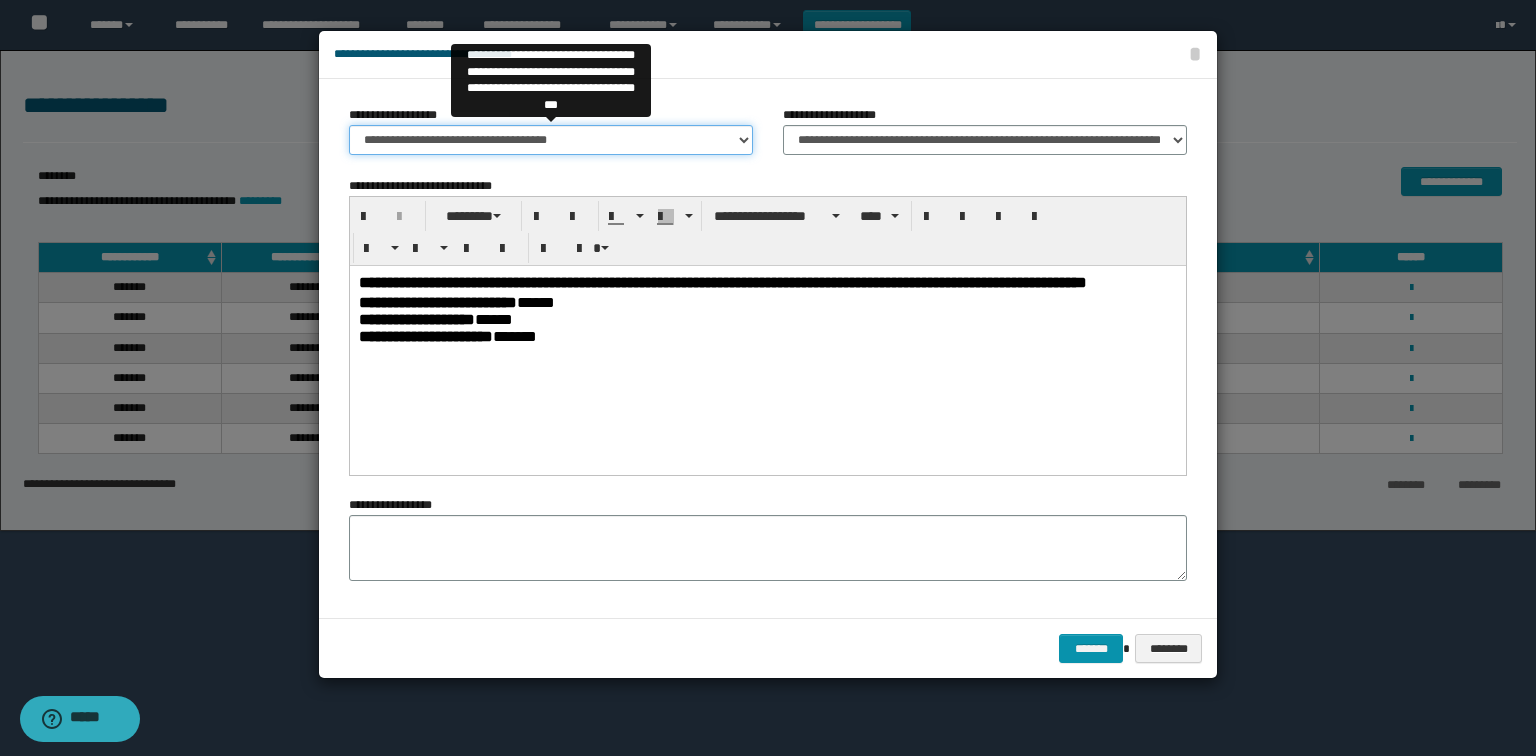 click on "**********" at bounding box center (551, 140) 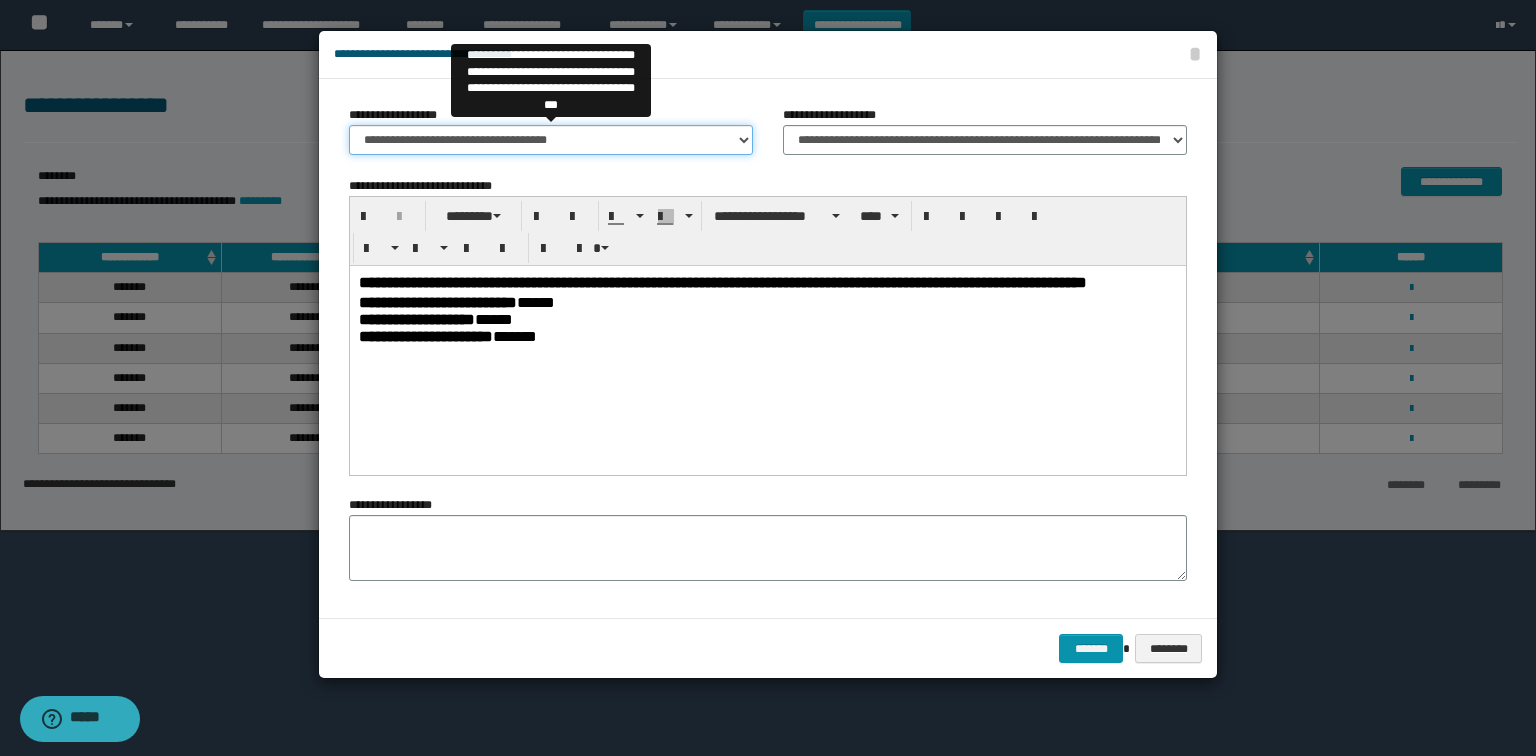 select on "***" 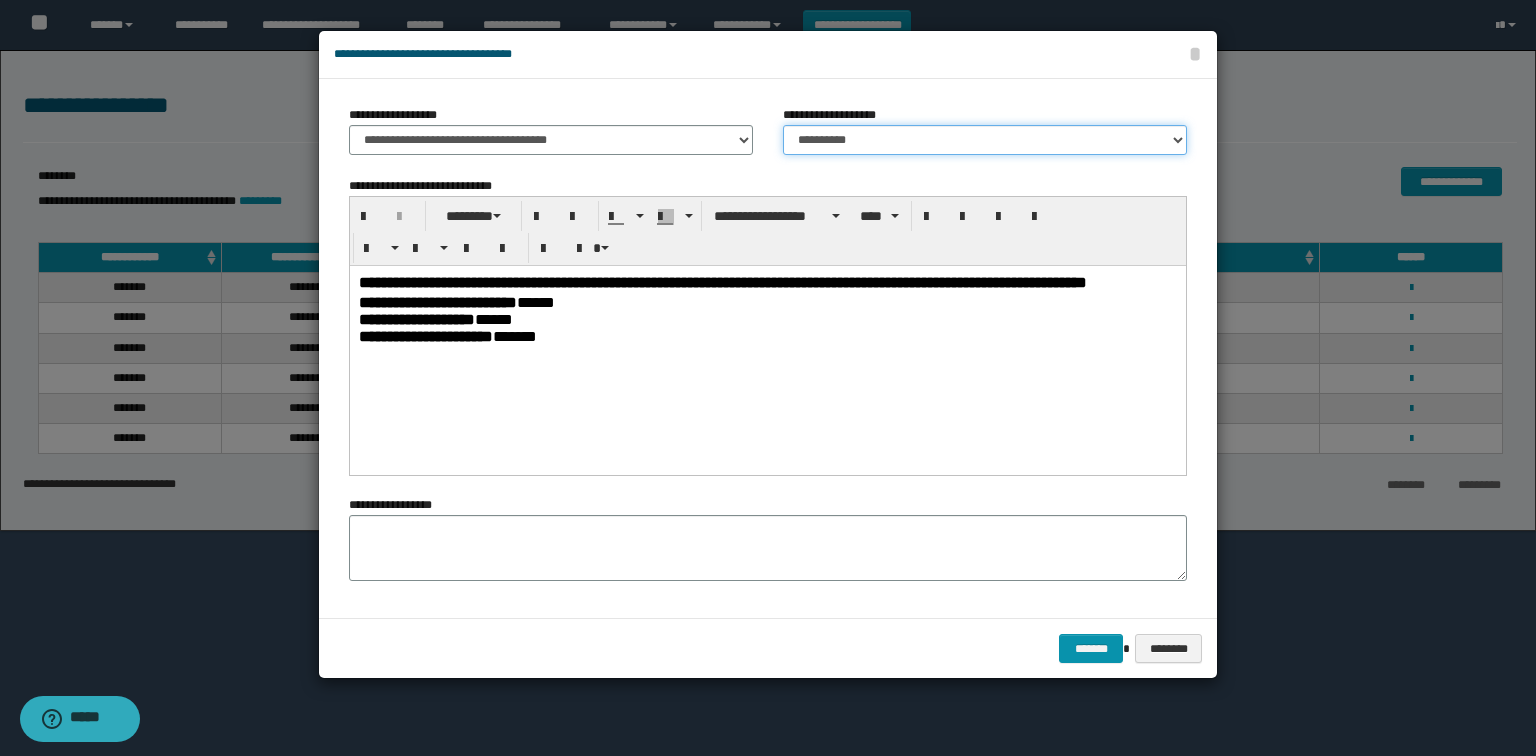 click on "**********" at bounding box center (985, 140) 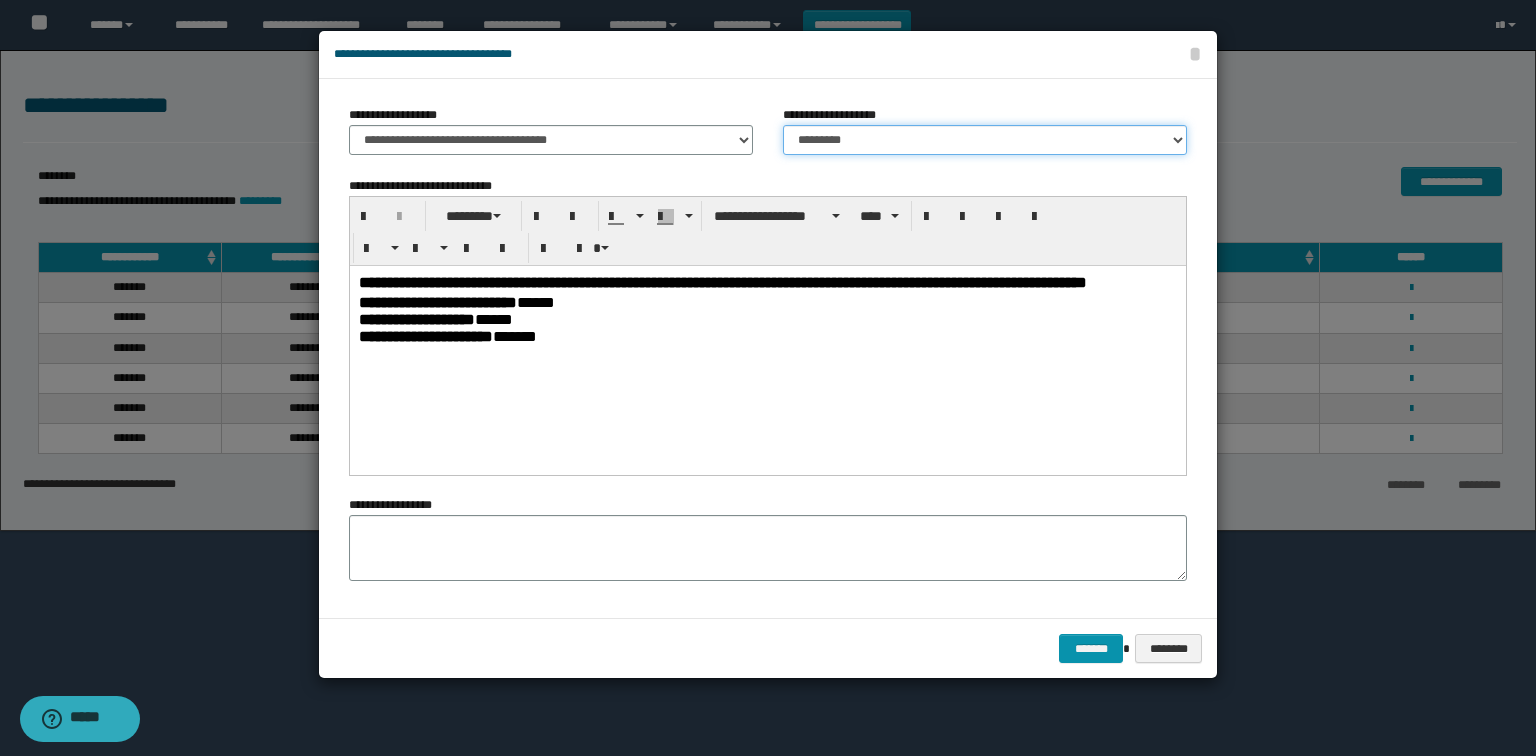 click on "**********" at bounding box center [985, 140] 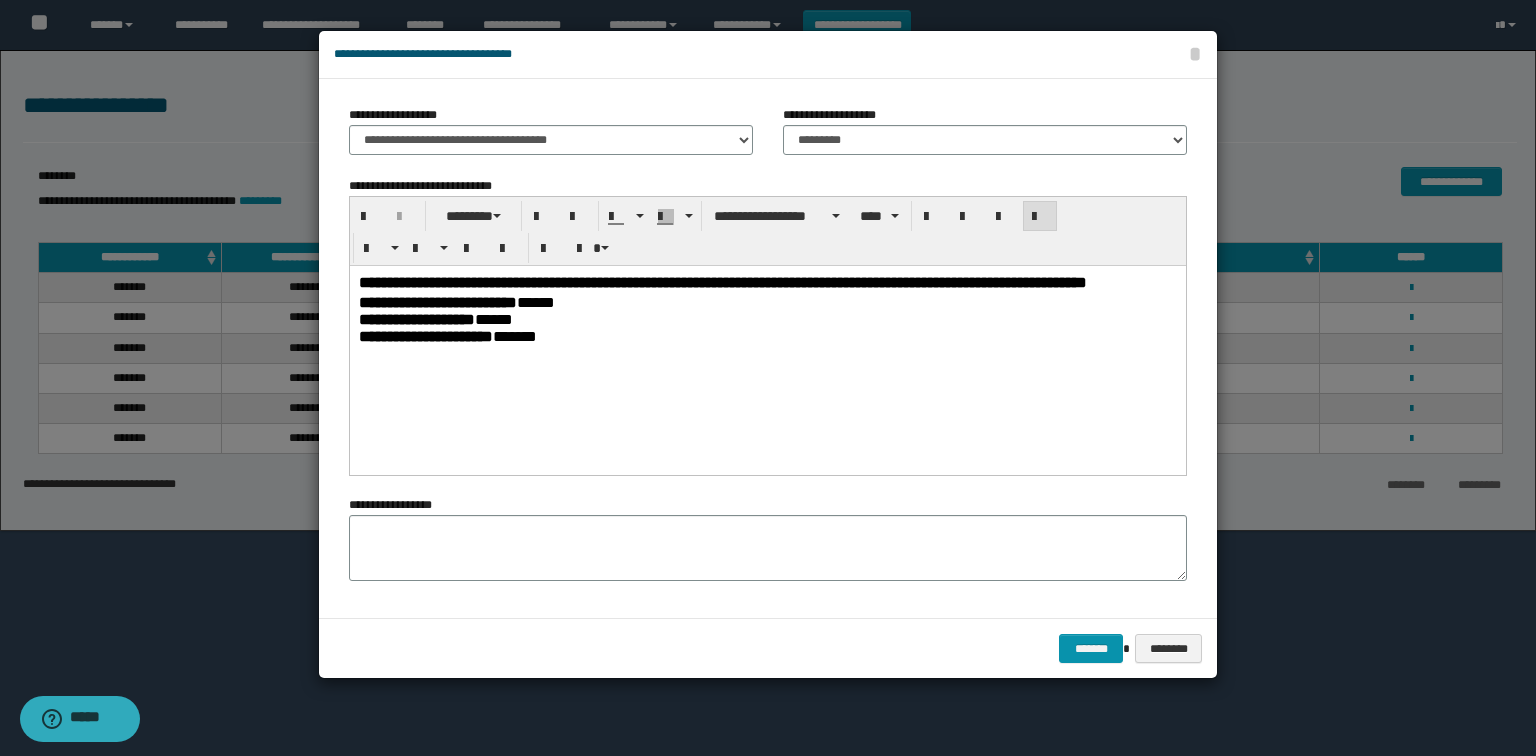 click on "**********" at bounding box center (768, 335) 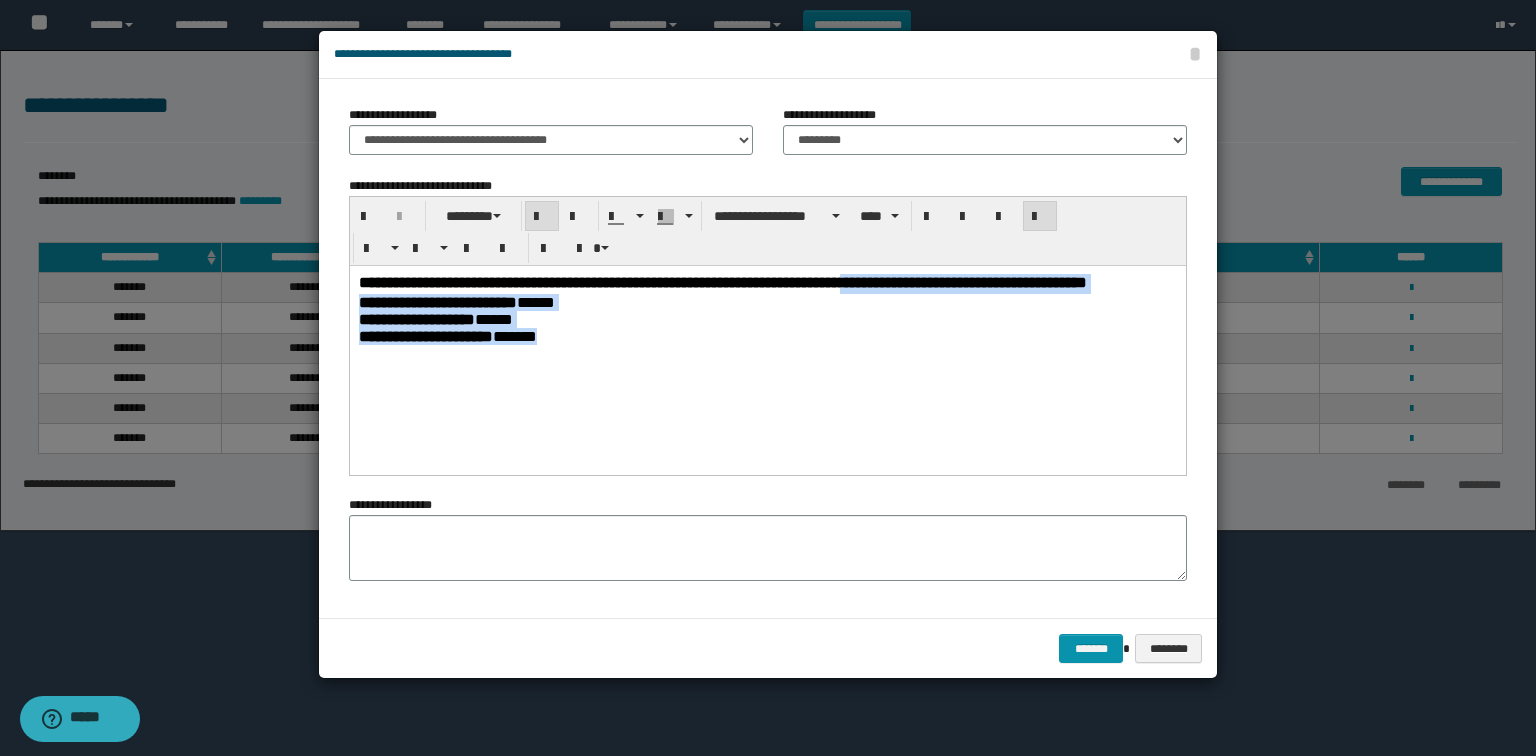 drag, startPoint x: 702, startPoint y: 366, endPoint x: 424, endPoint y: 432, distance: 285.72714 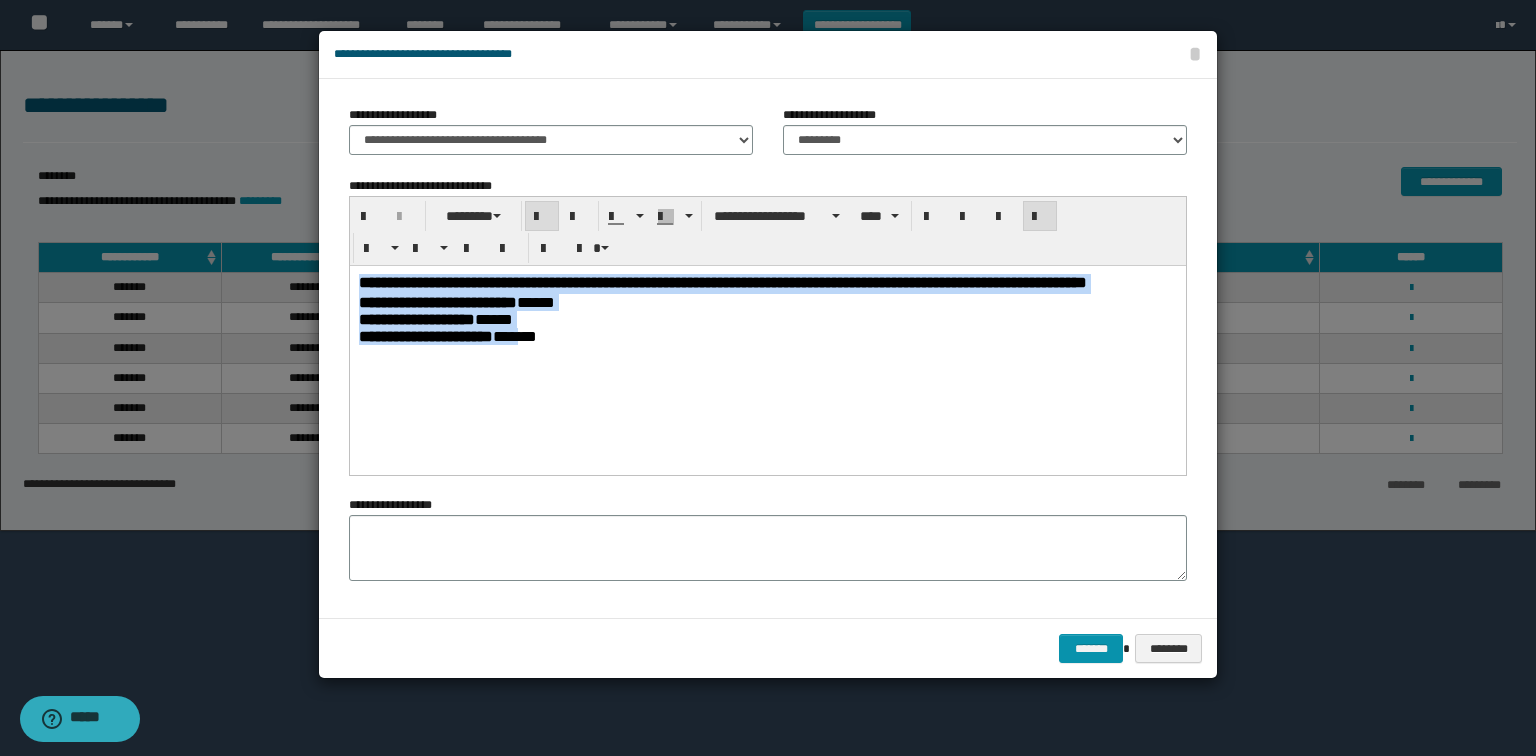 drag, startPoint x: 291, startPoint y: 277, endPoint x: 277, endPoint y: 266, distance: 17.804493 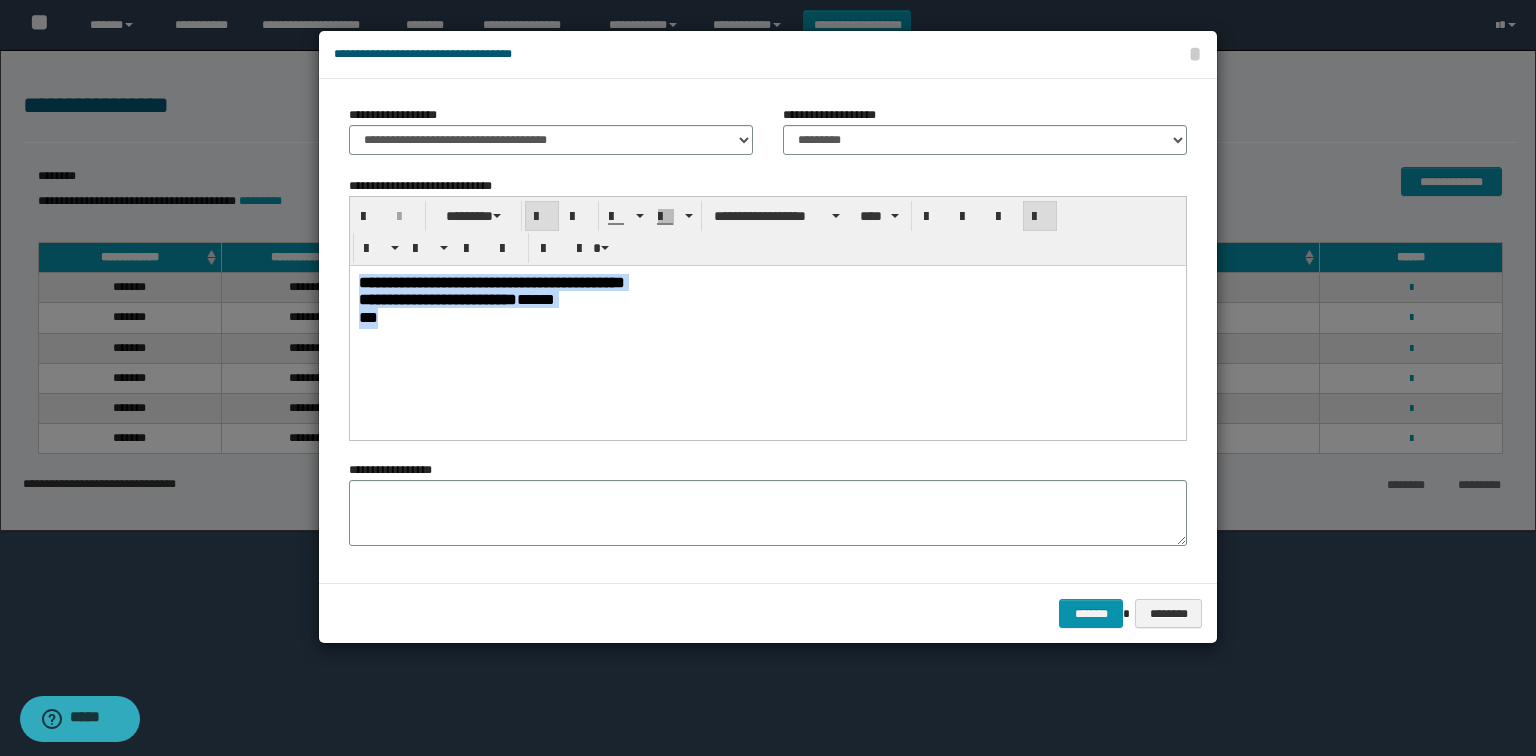 drag, startPoint x: 294, startPoint y: 272, endPoint x: 275, endPoint y: 254, distance: 26.172504 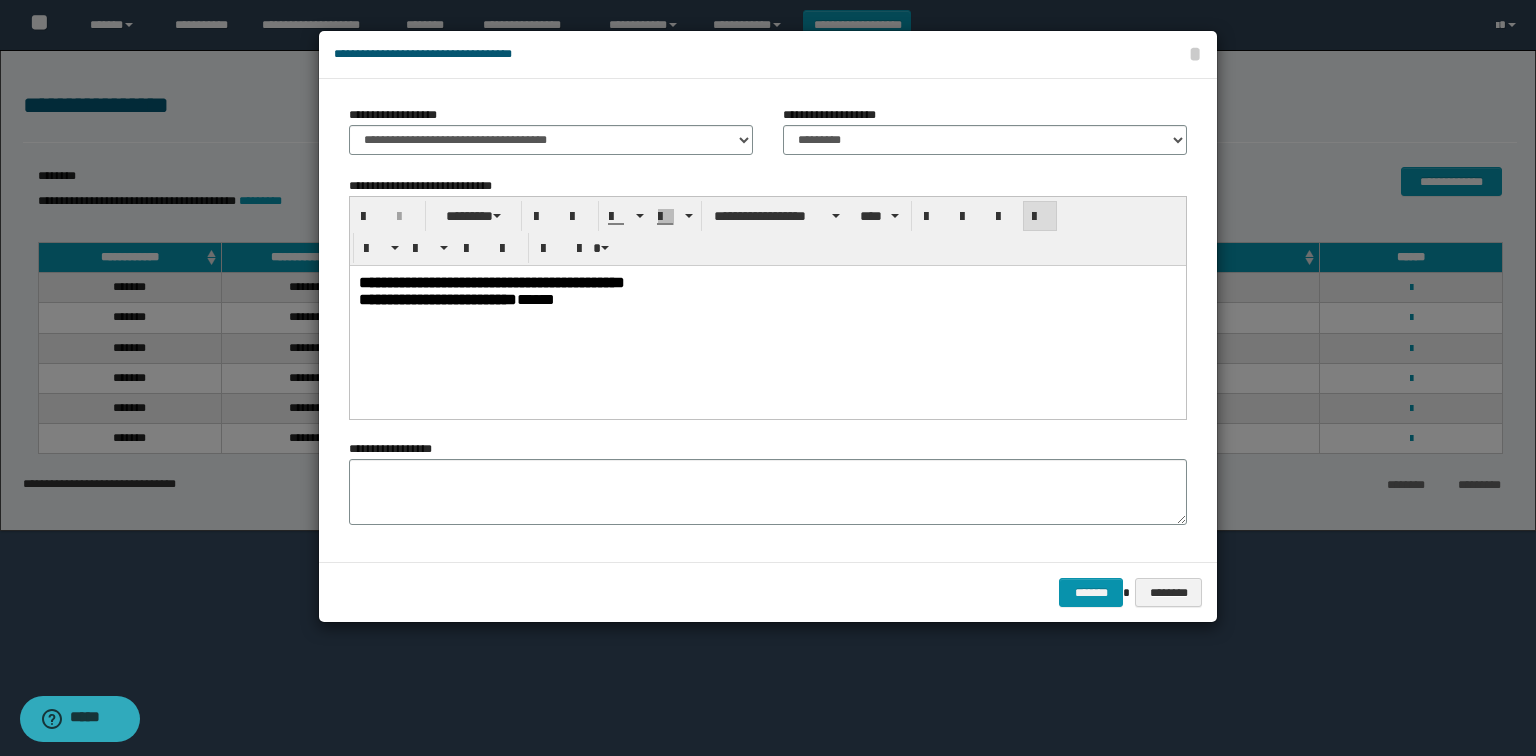 click on "**********" at bounding box center [768, 298] 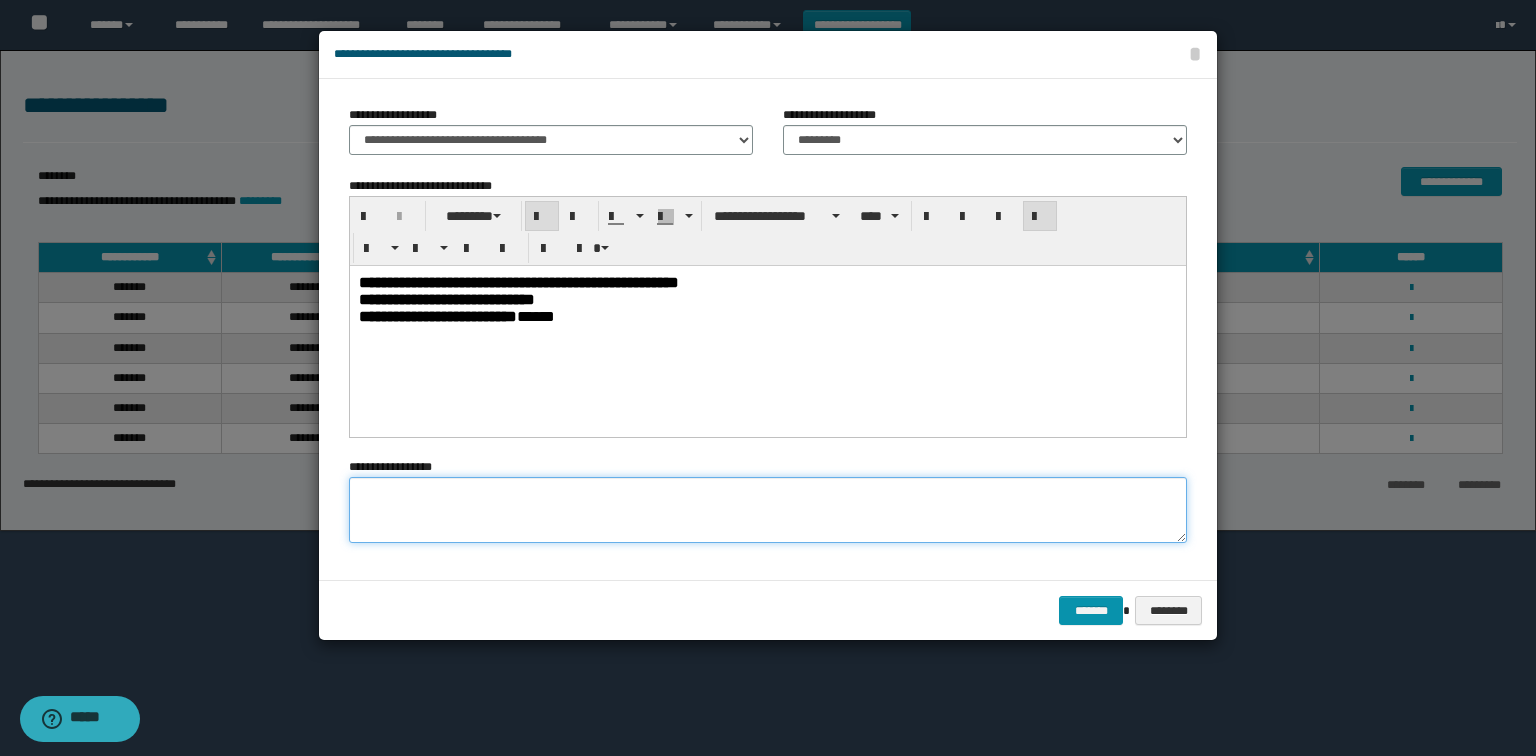 click at bounding box center (768, 510) 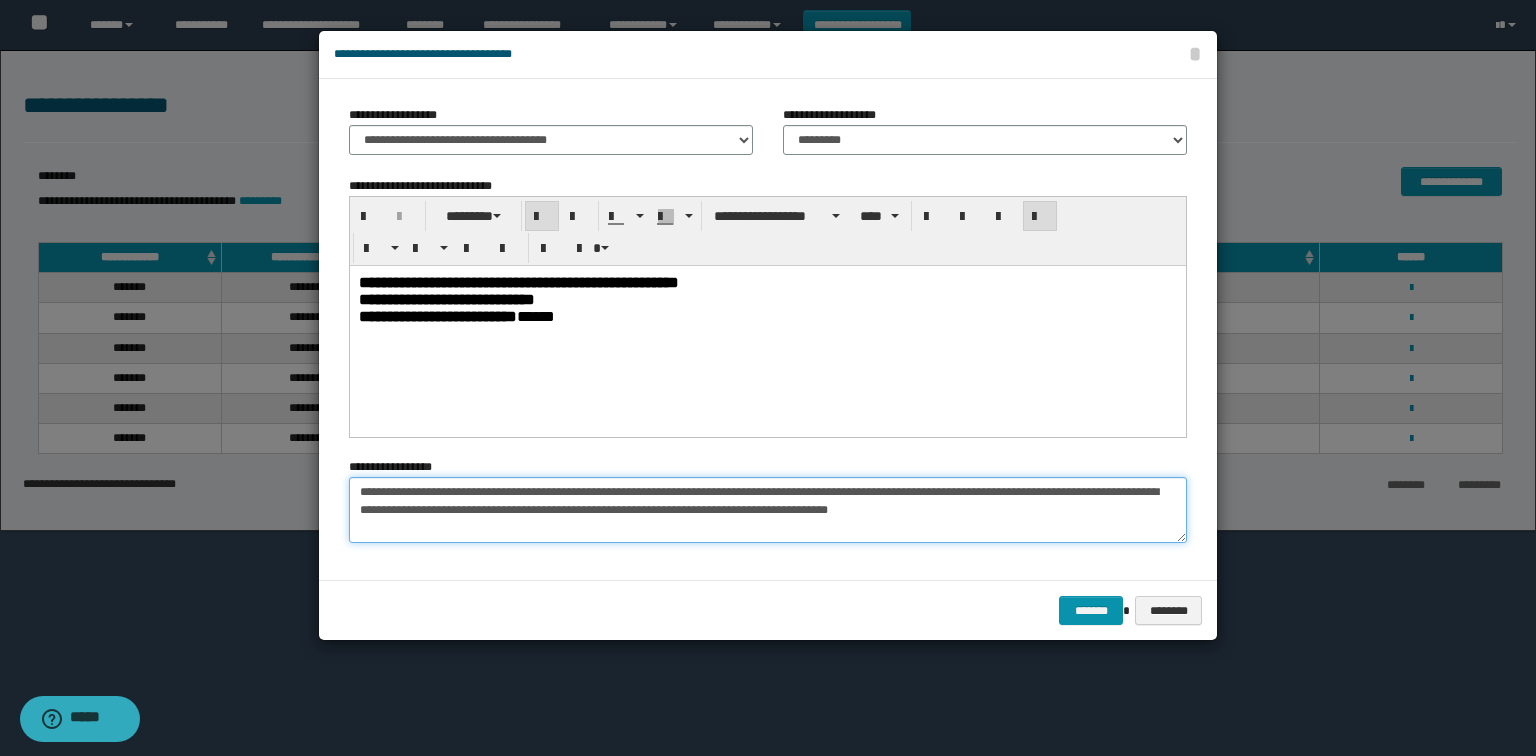 click on "**********" at bounding box center (768, 510) 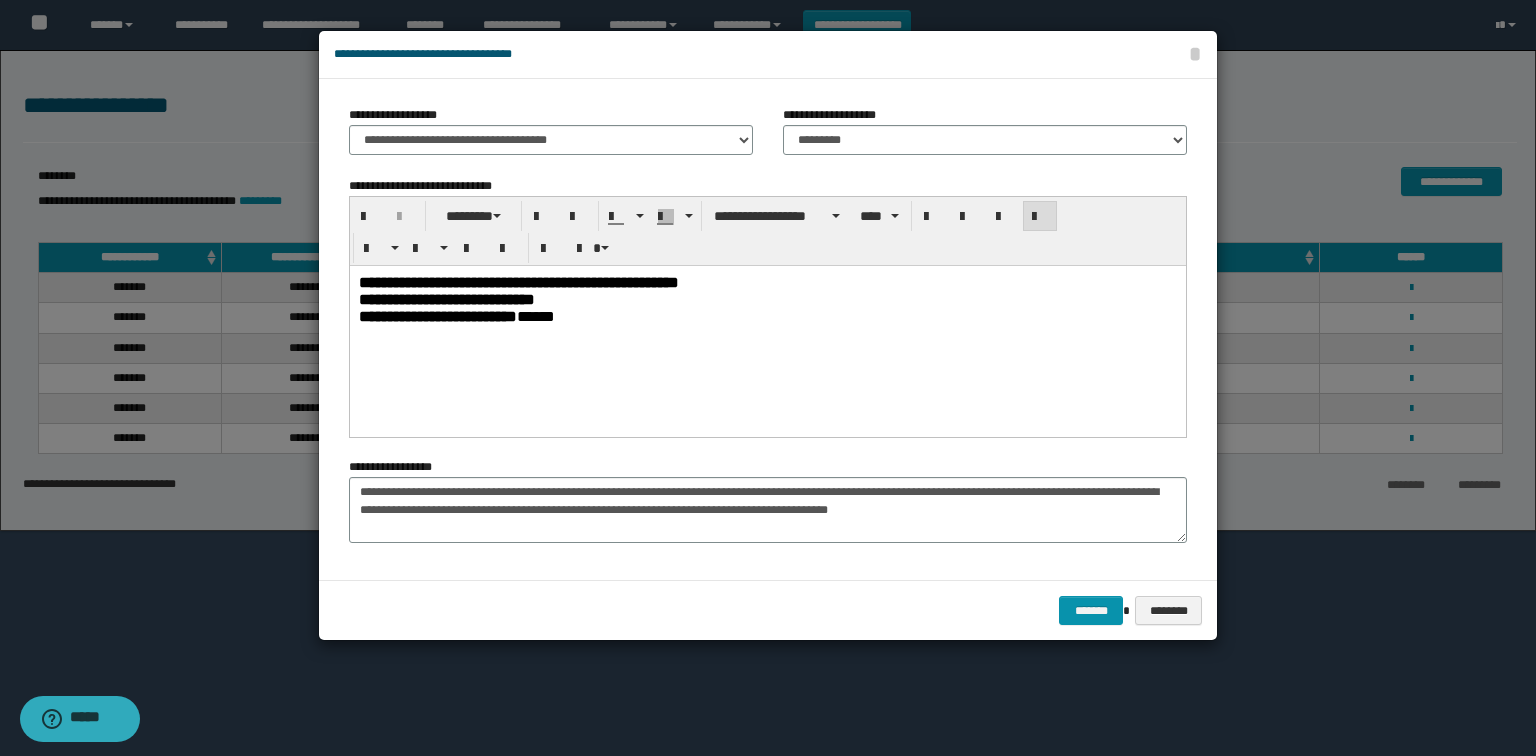 click on "**********" at bounding box center [768, 323] 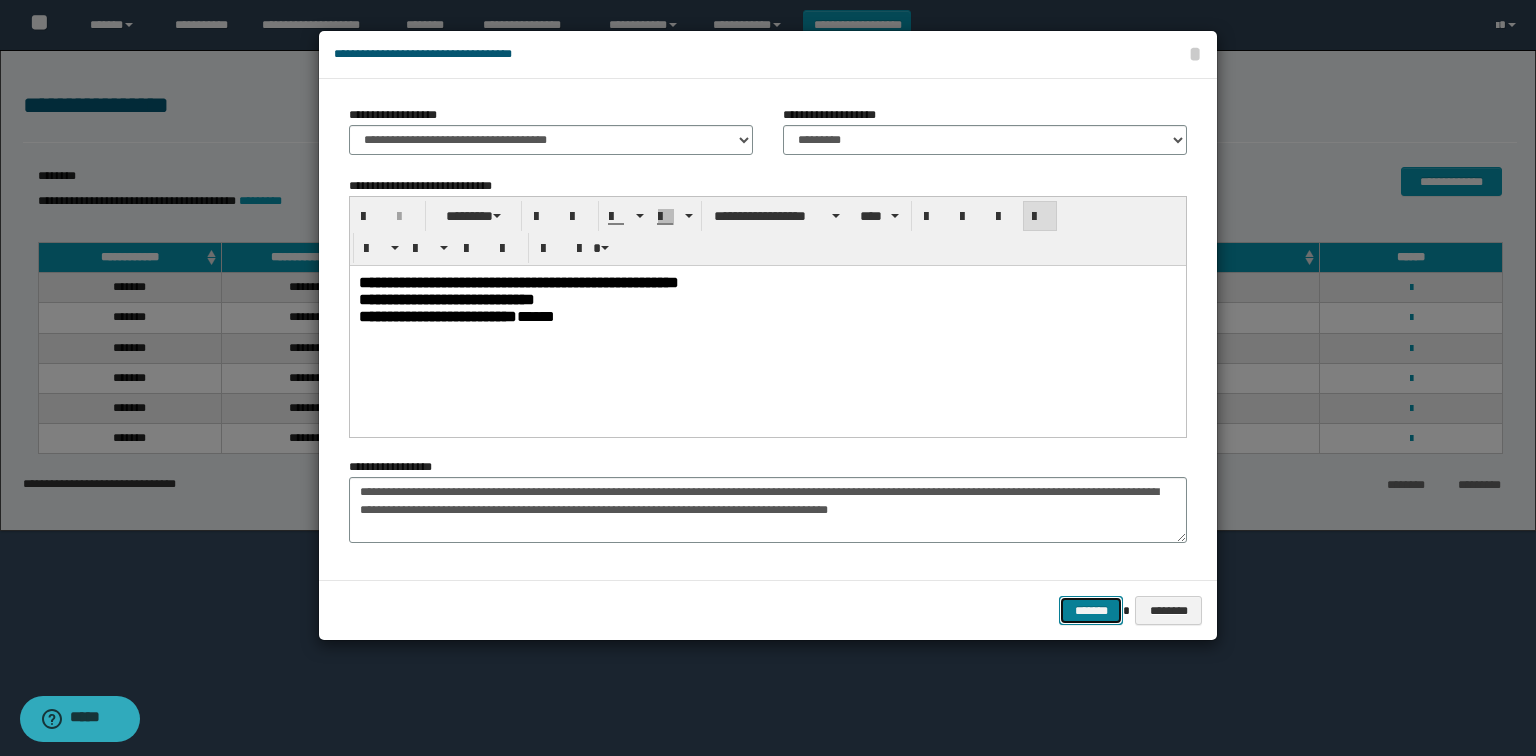 click on "*******" at bounding box center (1091, 611) 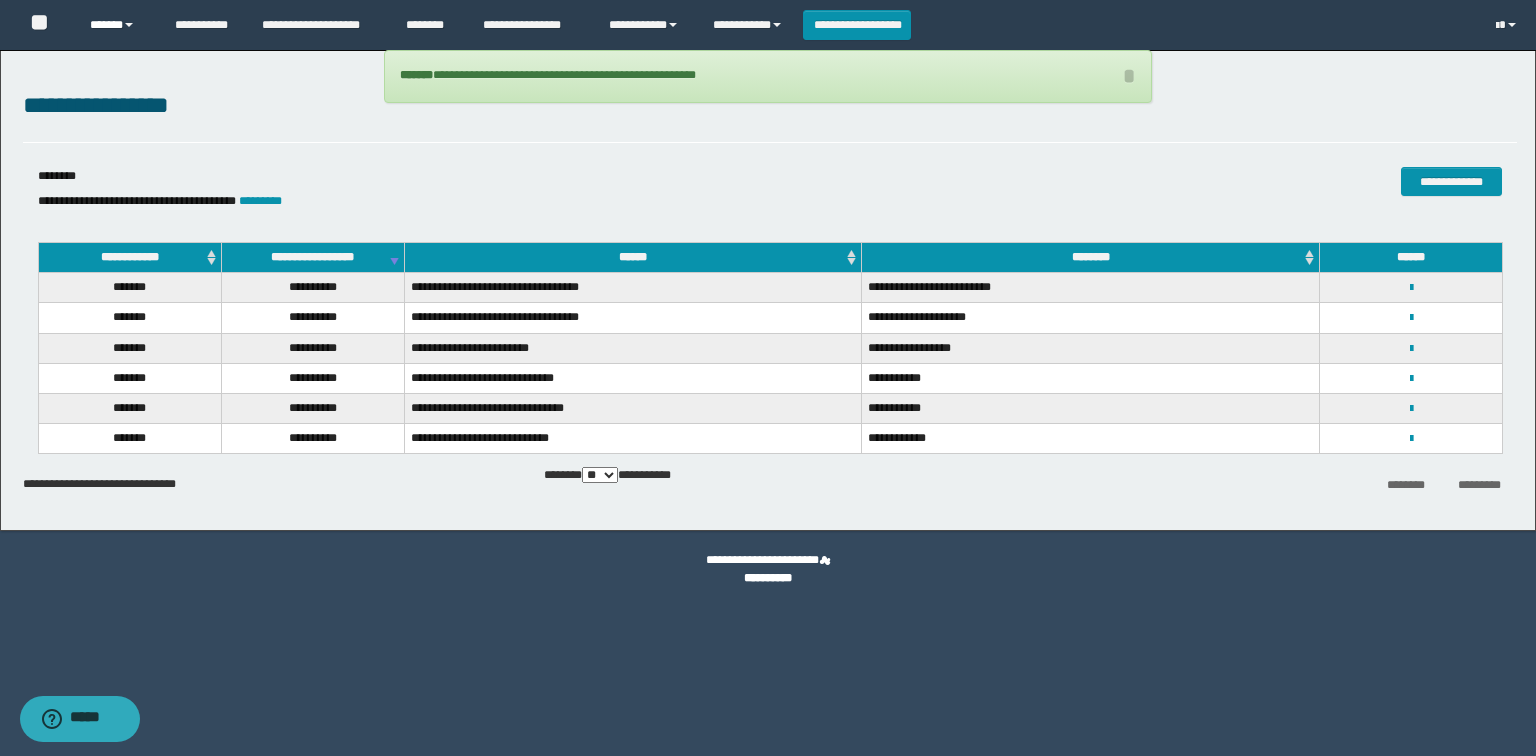 click on "******" at bounding box center [117, 25] 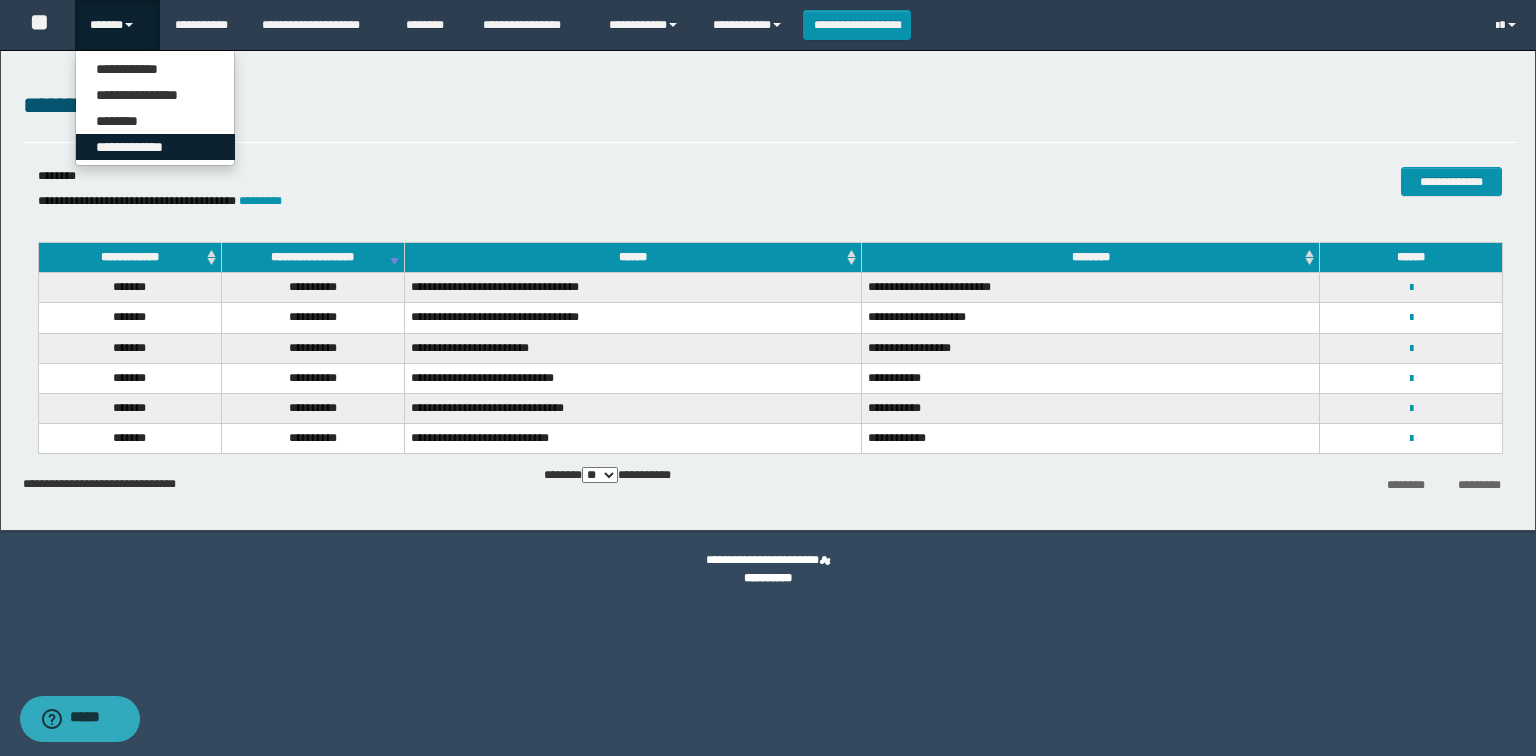 click on "**********" at bounding box center [155, 147] 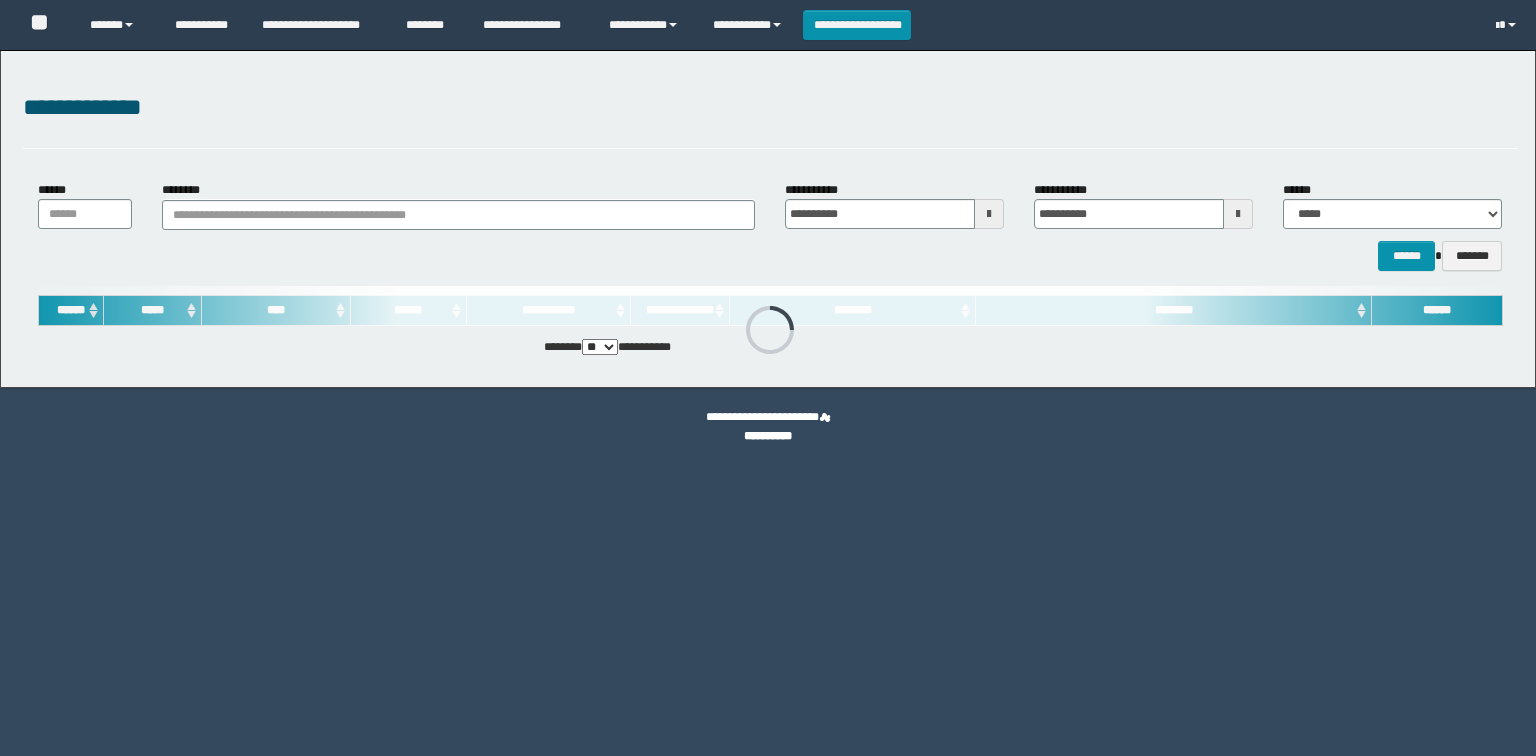 scroll, scrollTop: 0, scrollLeft: 0, axis: both 